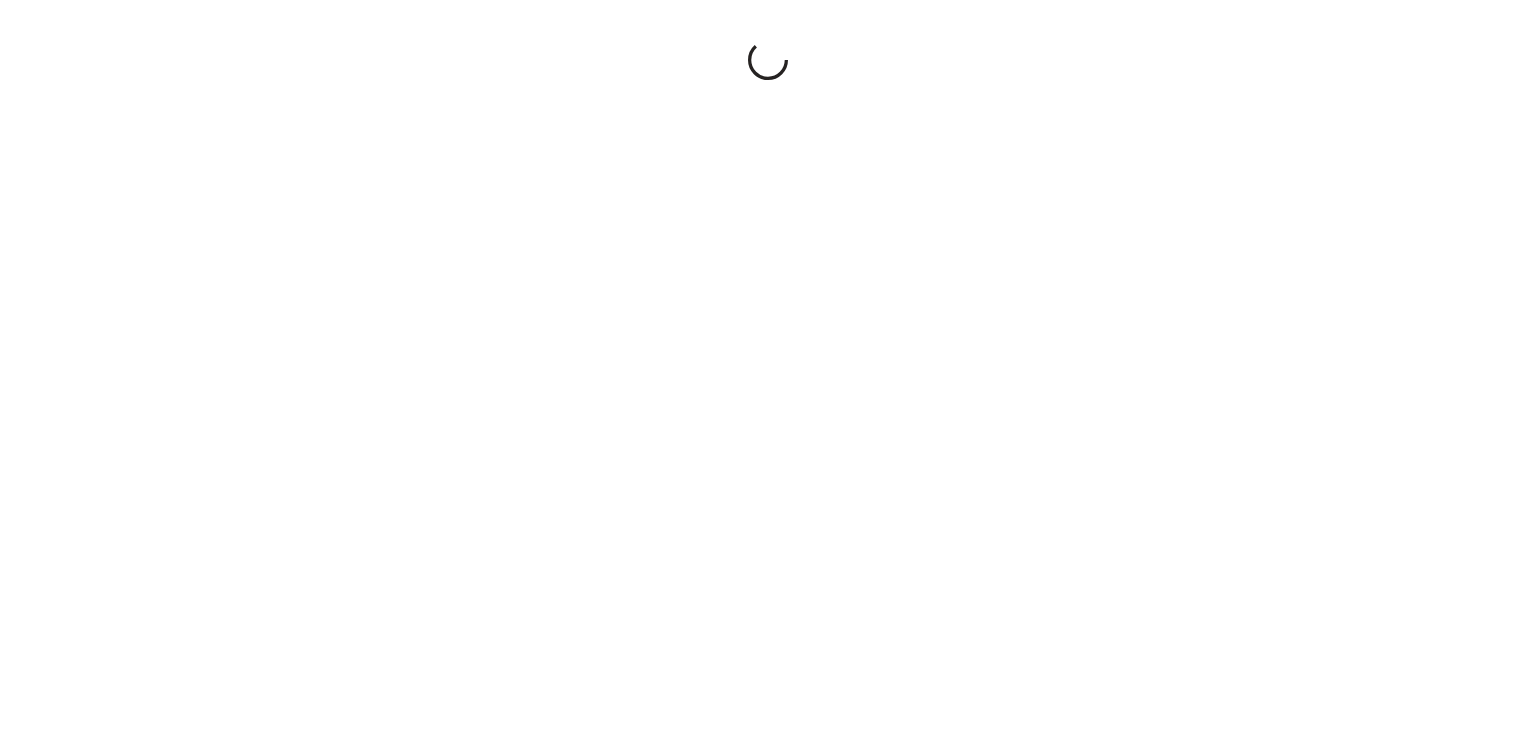 scroll, scrollTop: 0, scrollLeft: 0, axis: both 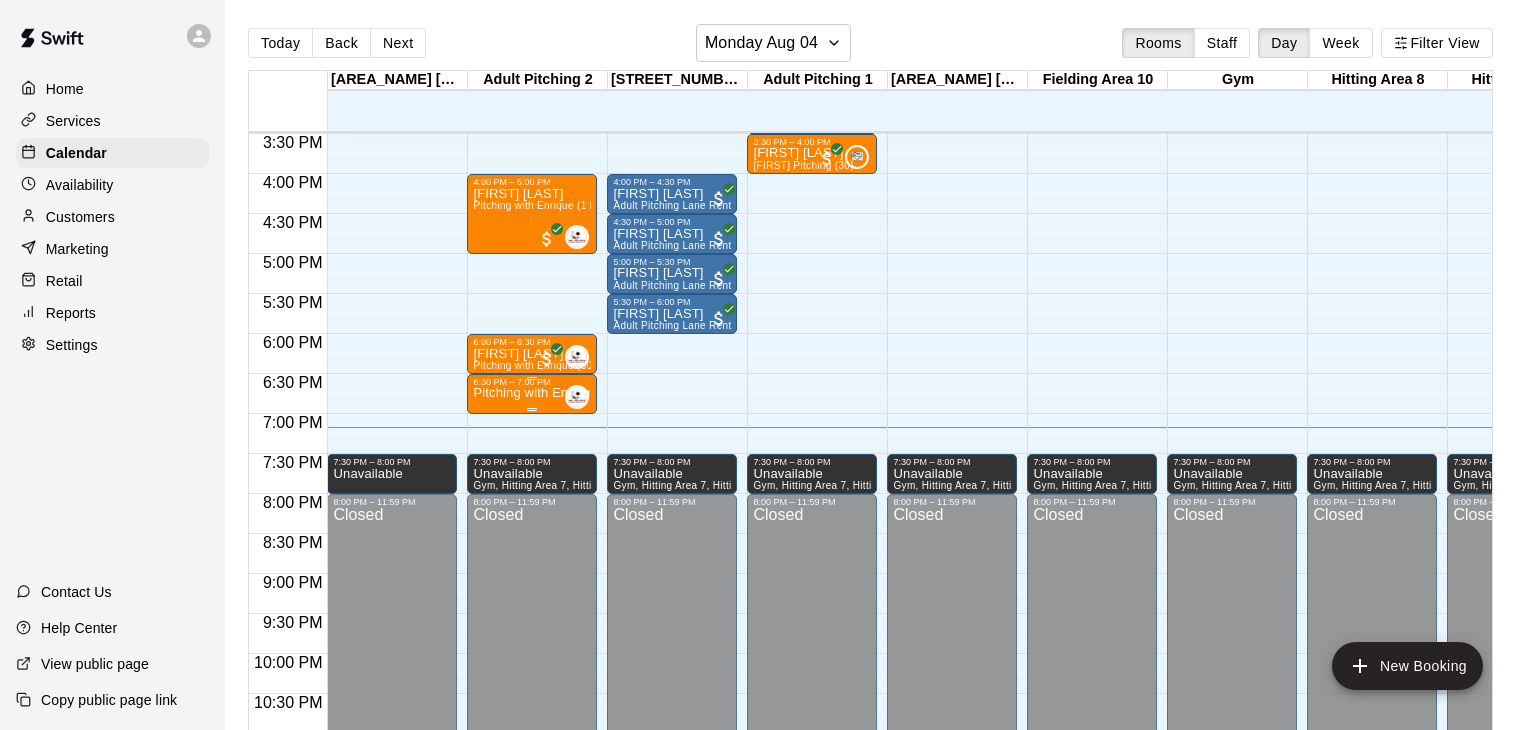 click on "Pitching with Enrique (30 min)" at bounding box center (532, 393) 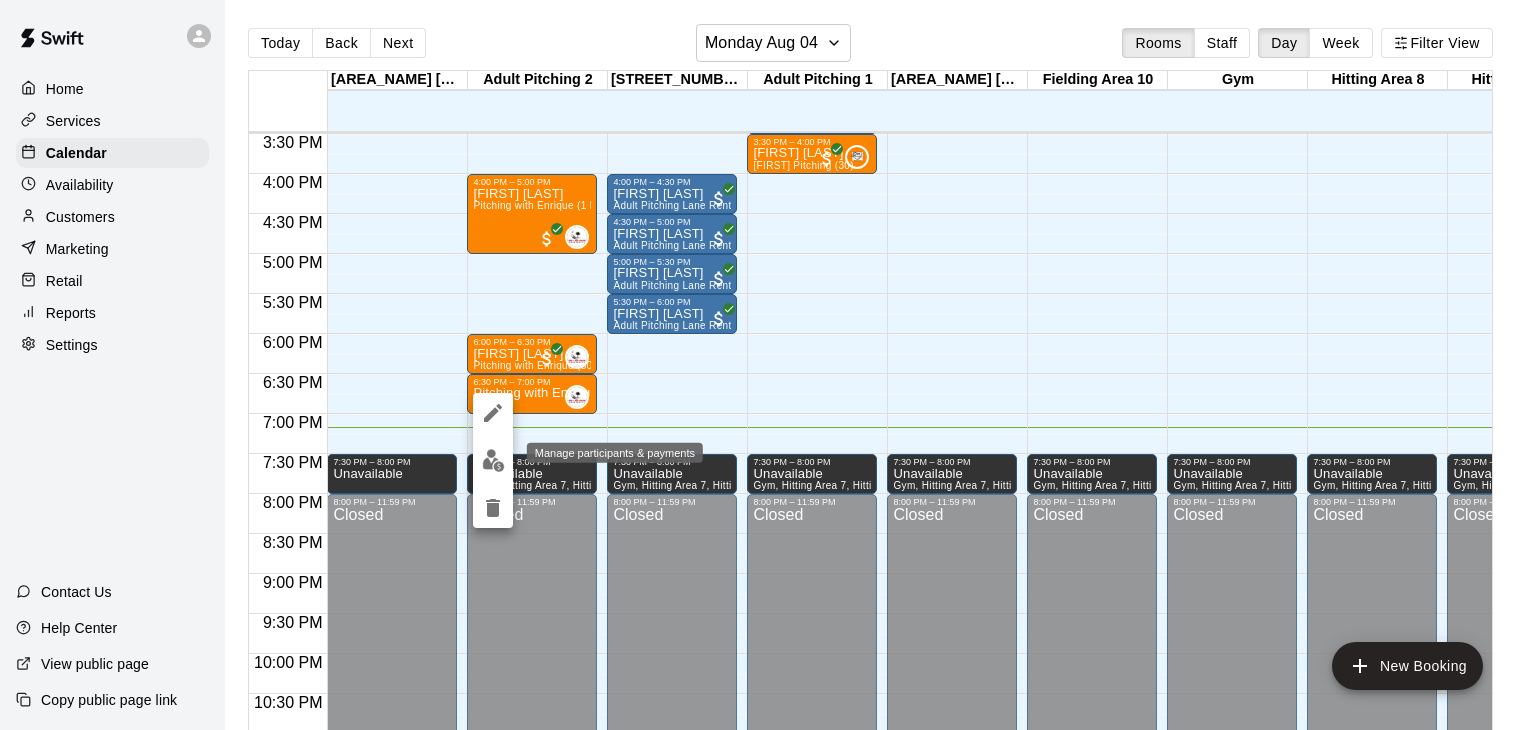 click at bounding box center [493, 460] 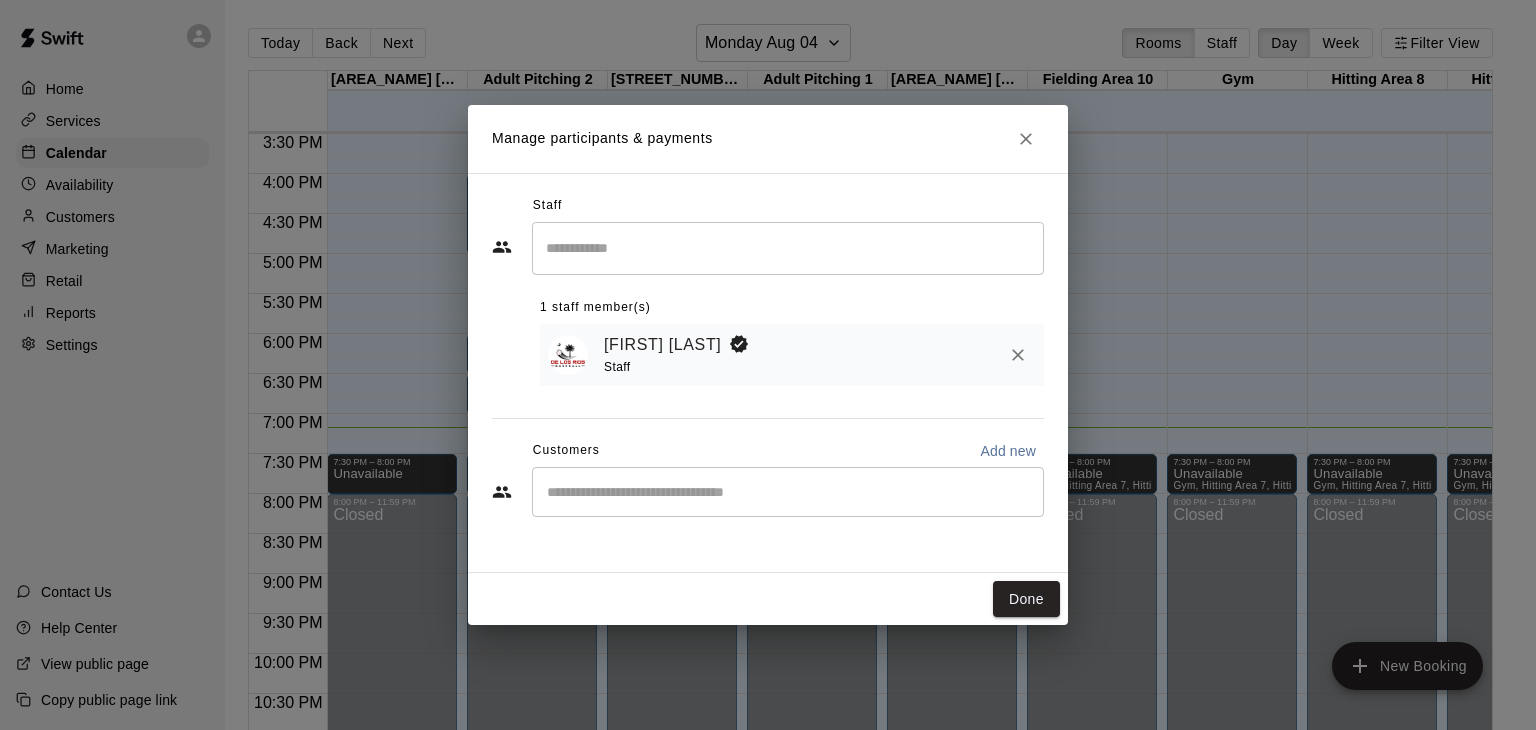 click on "​" at bounding box center [788, 492] 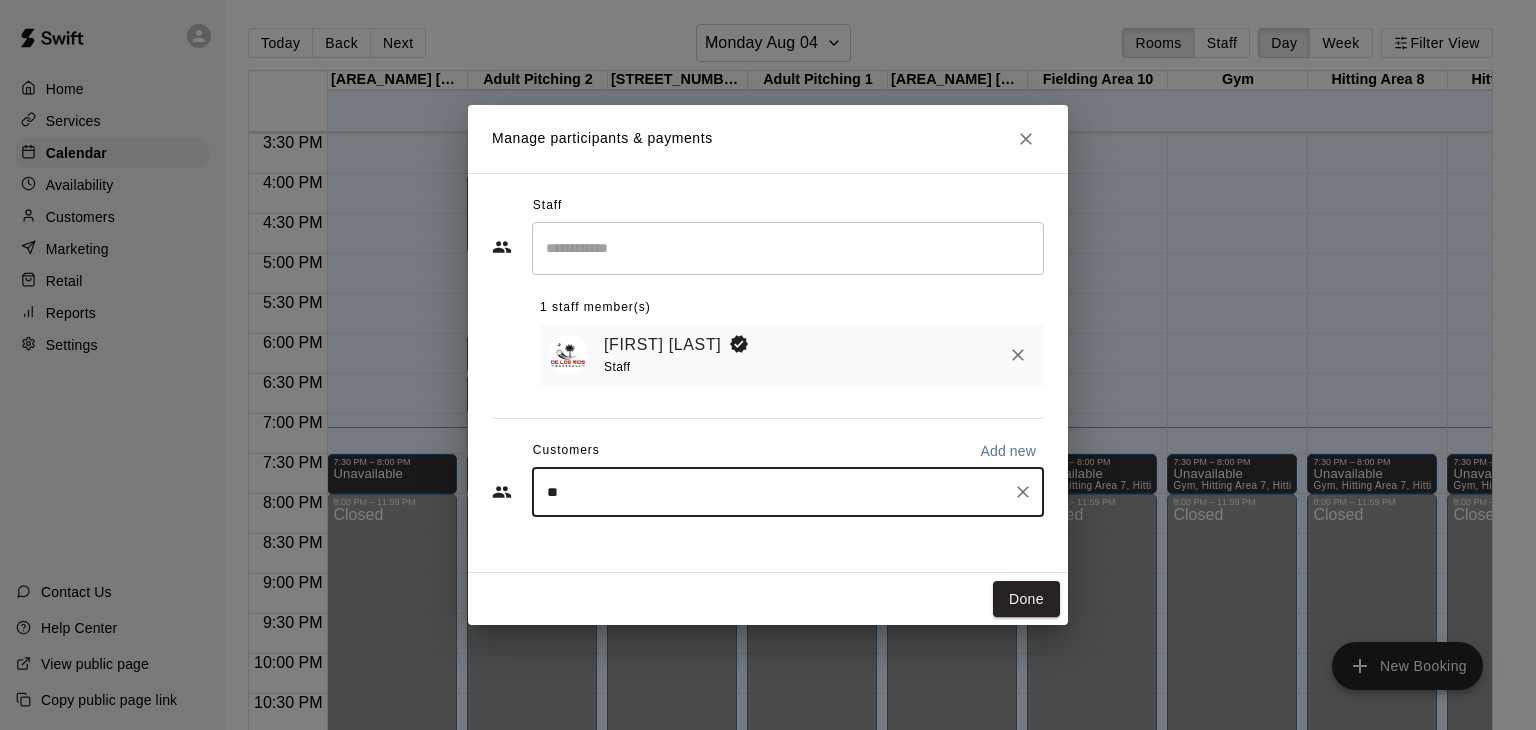 type on "***" 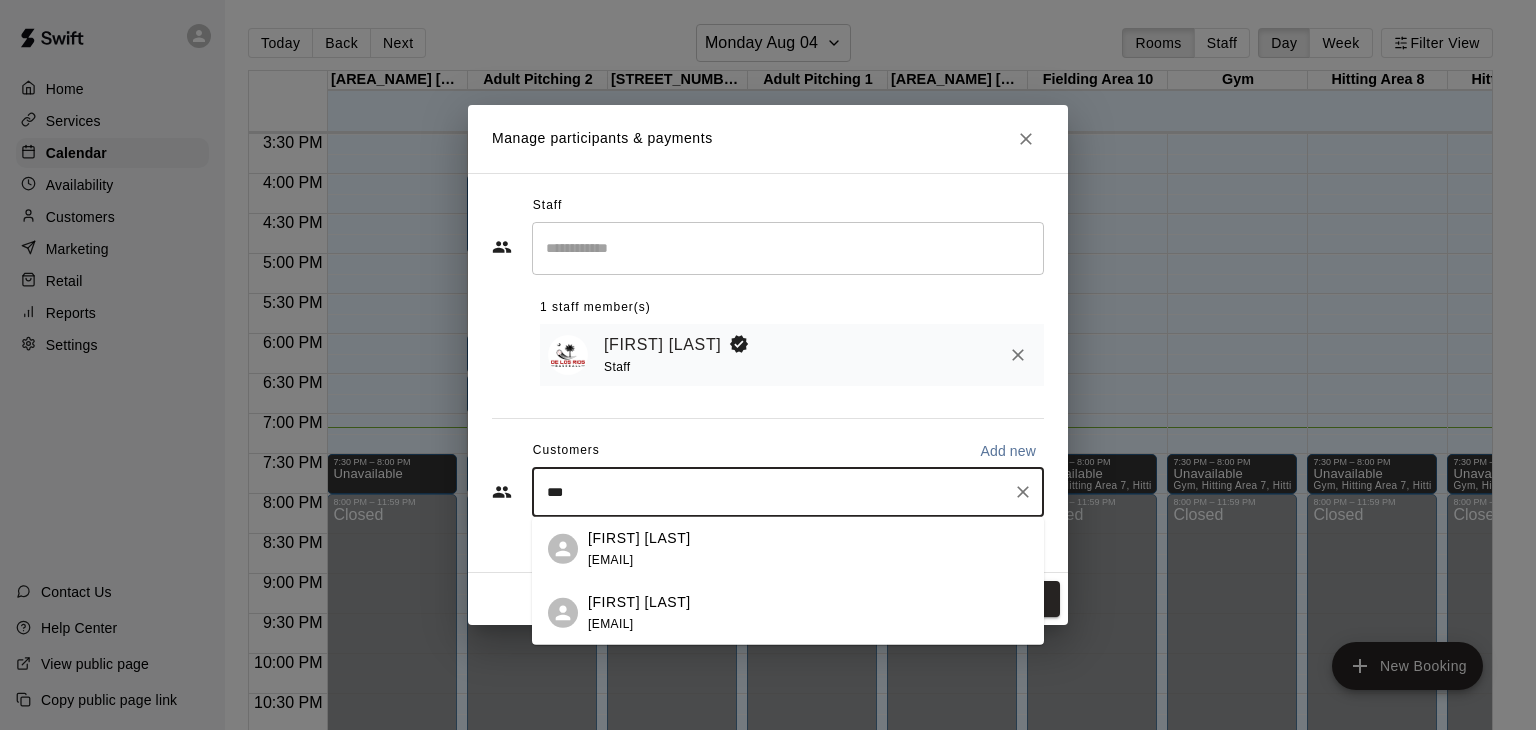 click on "[EMAIL]" at bounding box center [610, 623] 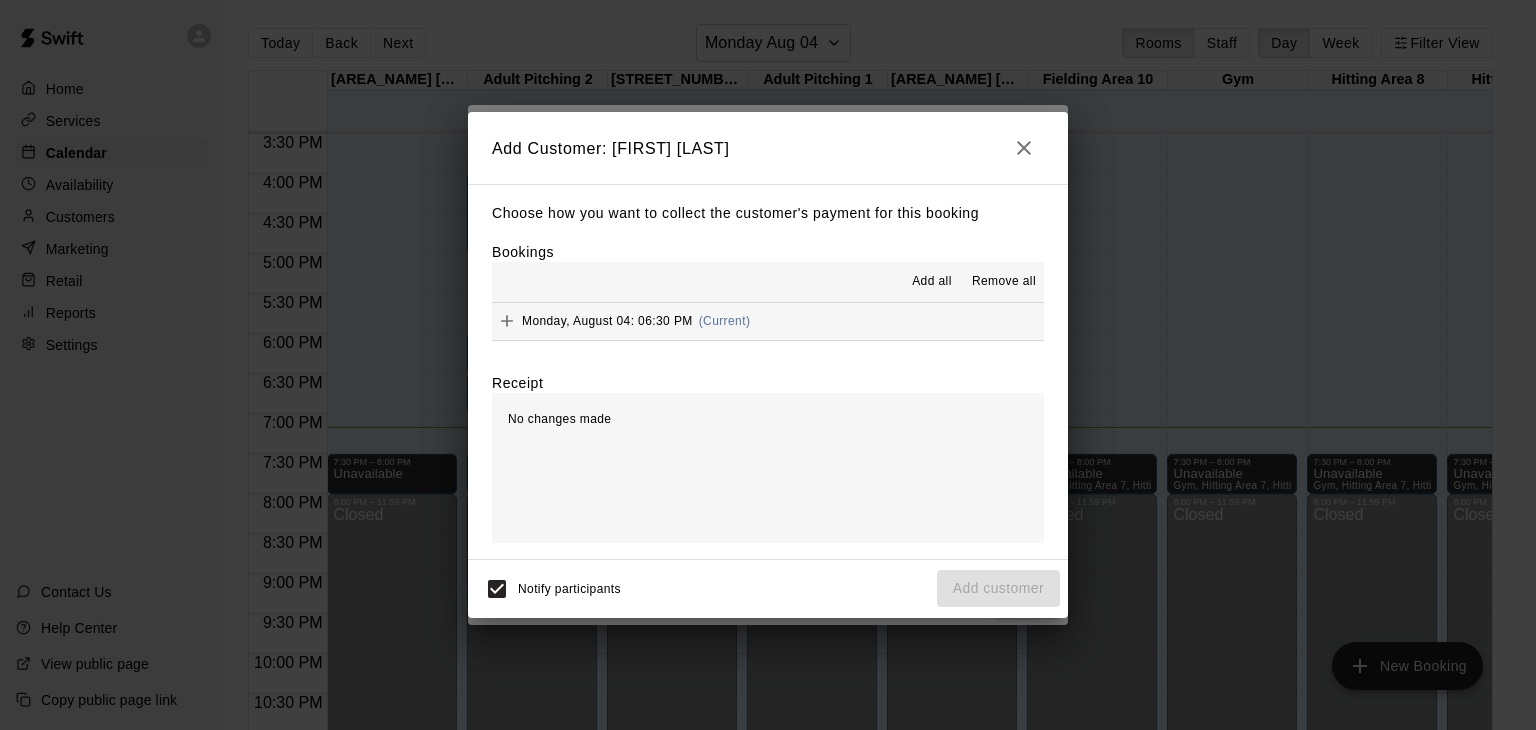 click on "Add all" at bounding box center (932, 282) 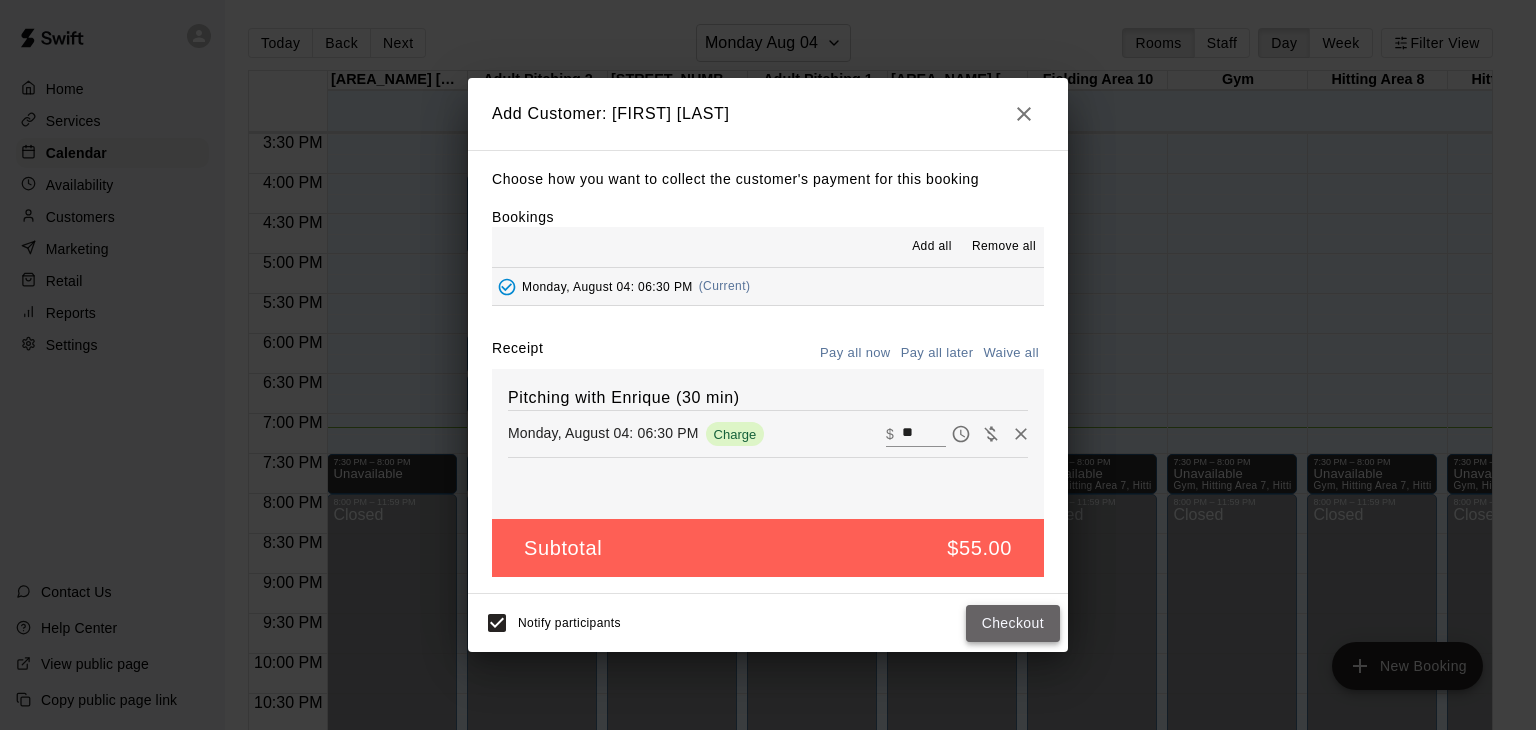 click on "Checkout" at bounding box center [1013, 623] 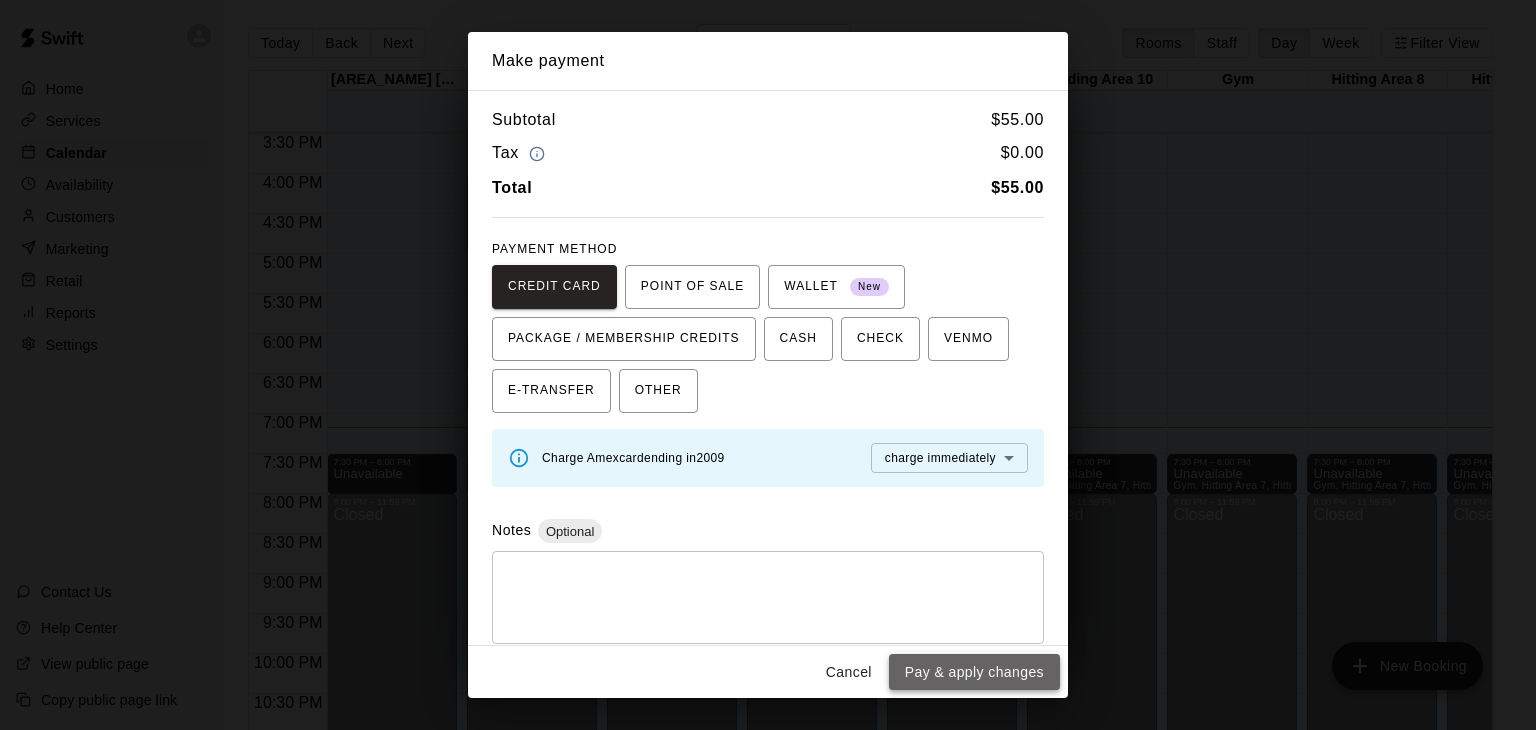 click on "Pay & apply changes" at bounding box center [974, 672] 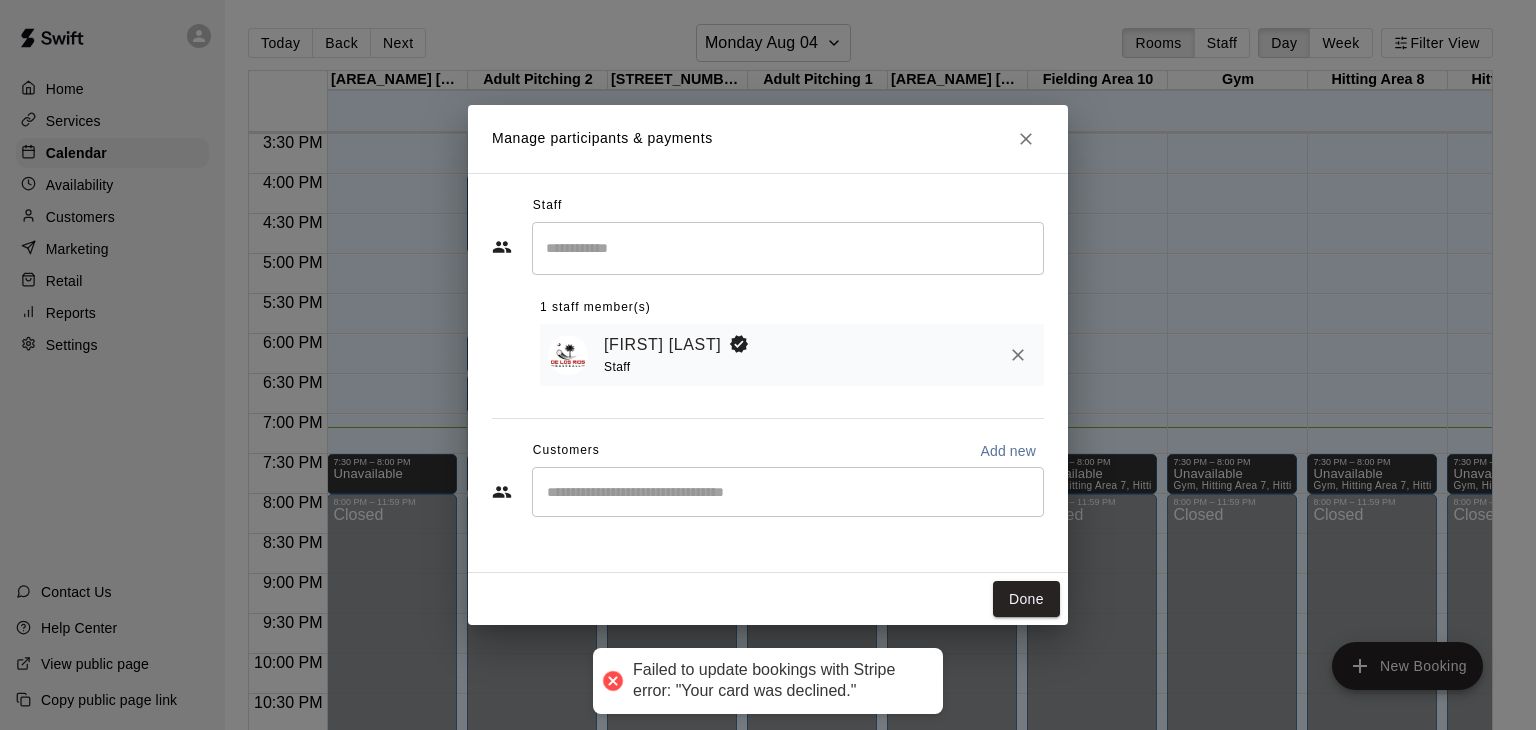 click at bounding box center (788, 492) 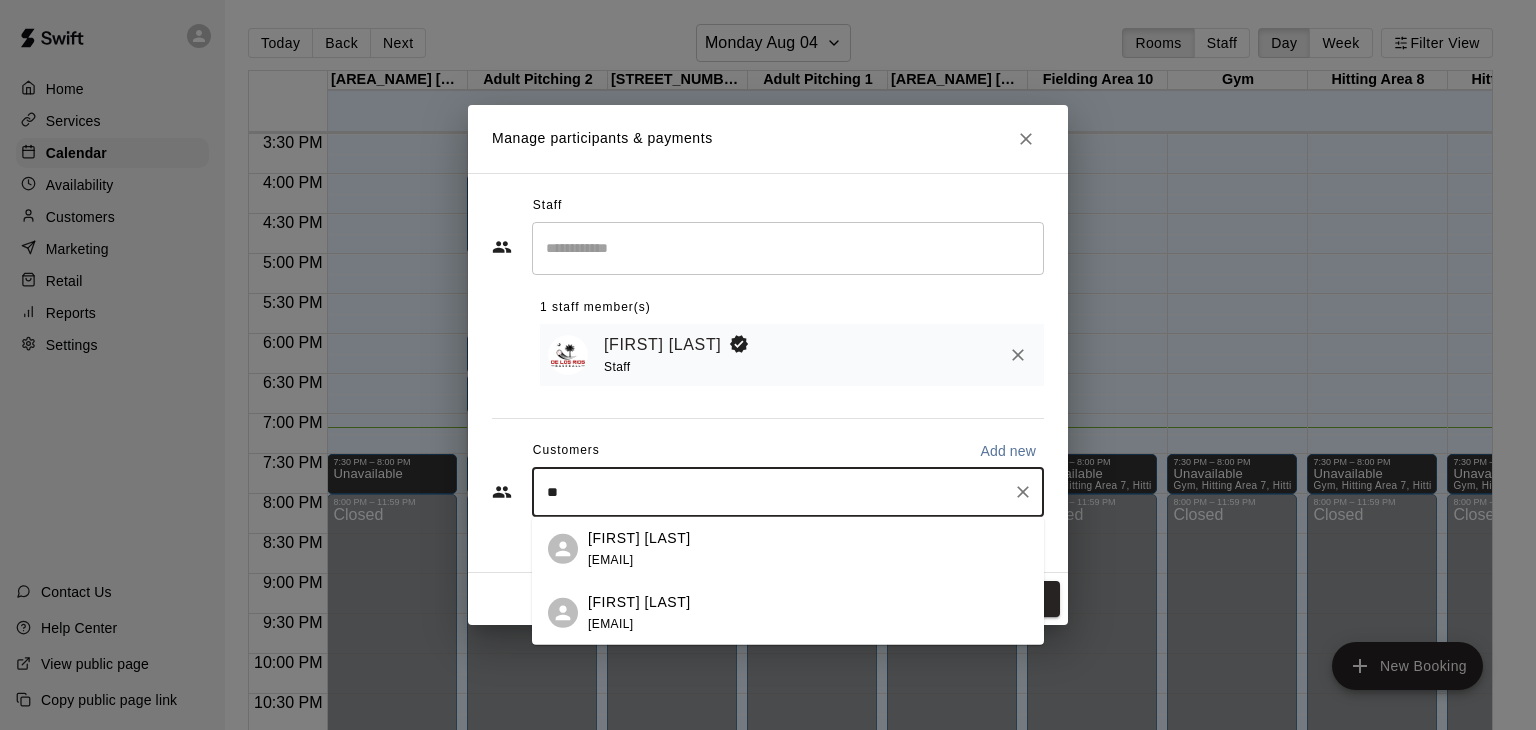type on "***" 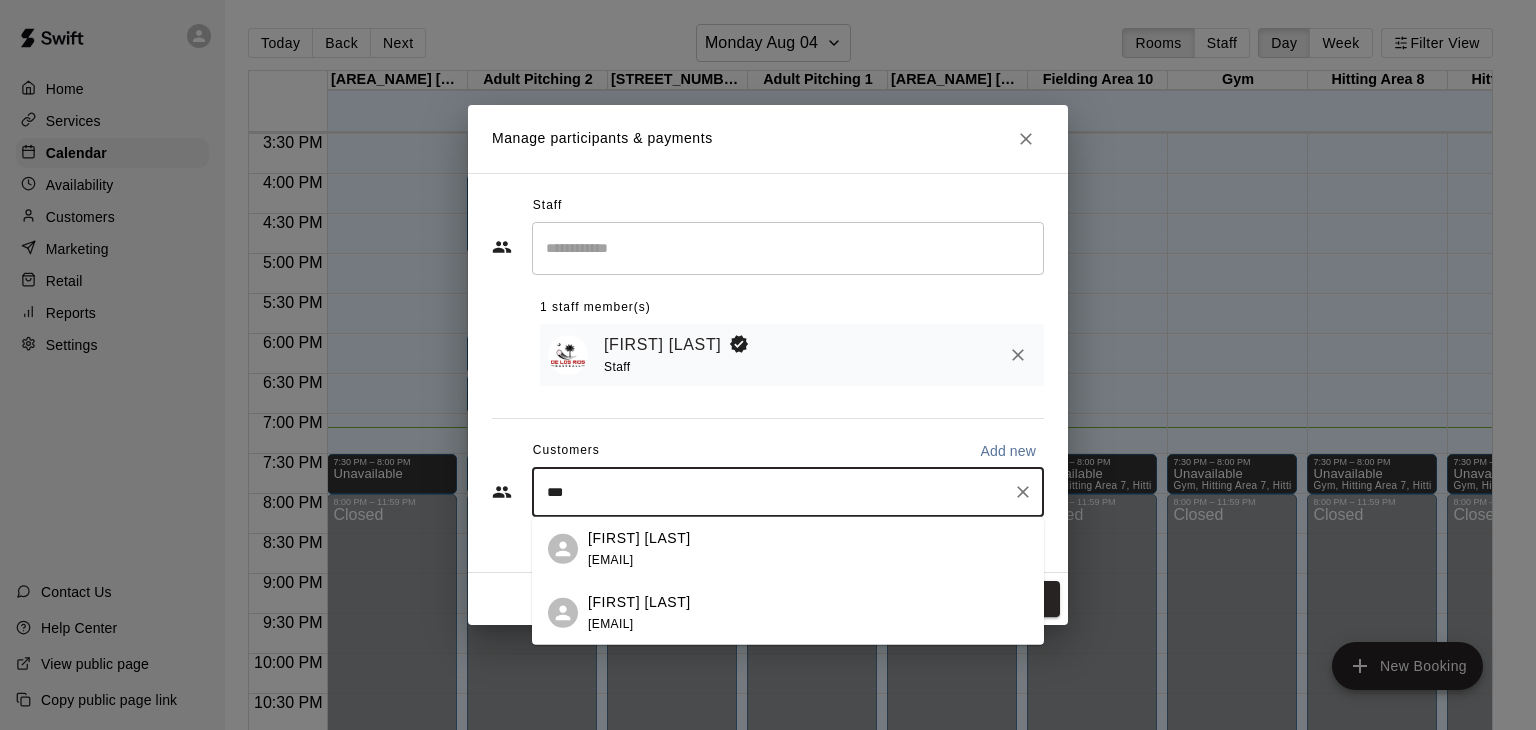 click on "[FIRST] [LAST]" at bounding box center [639, 601] 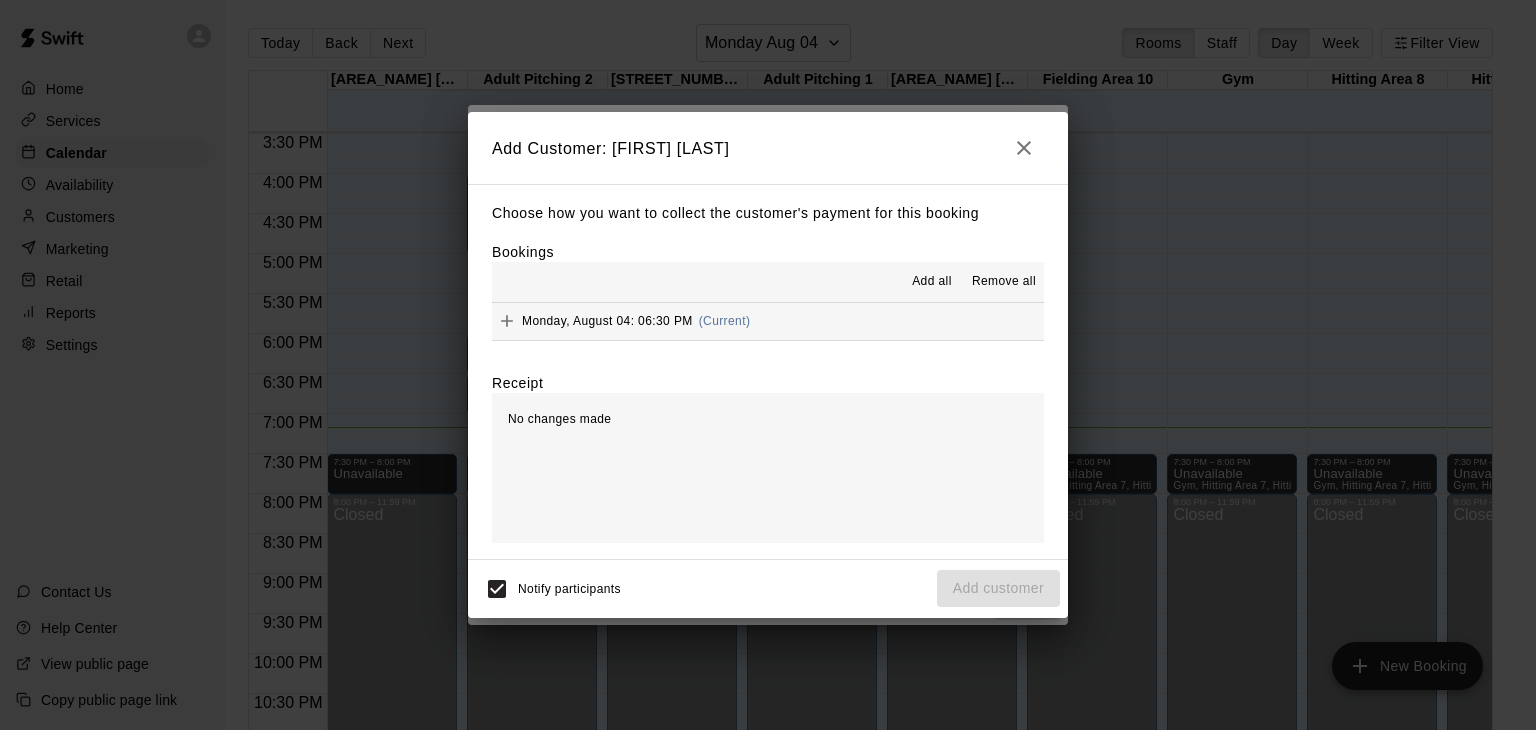 click on "Add all" at bounding box center [932, 282] 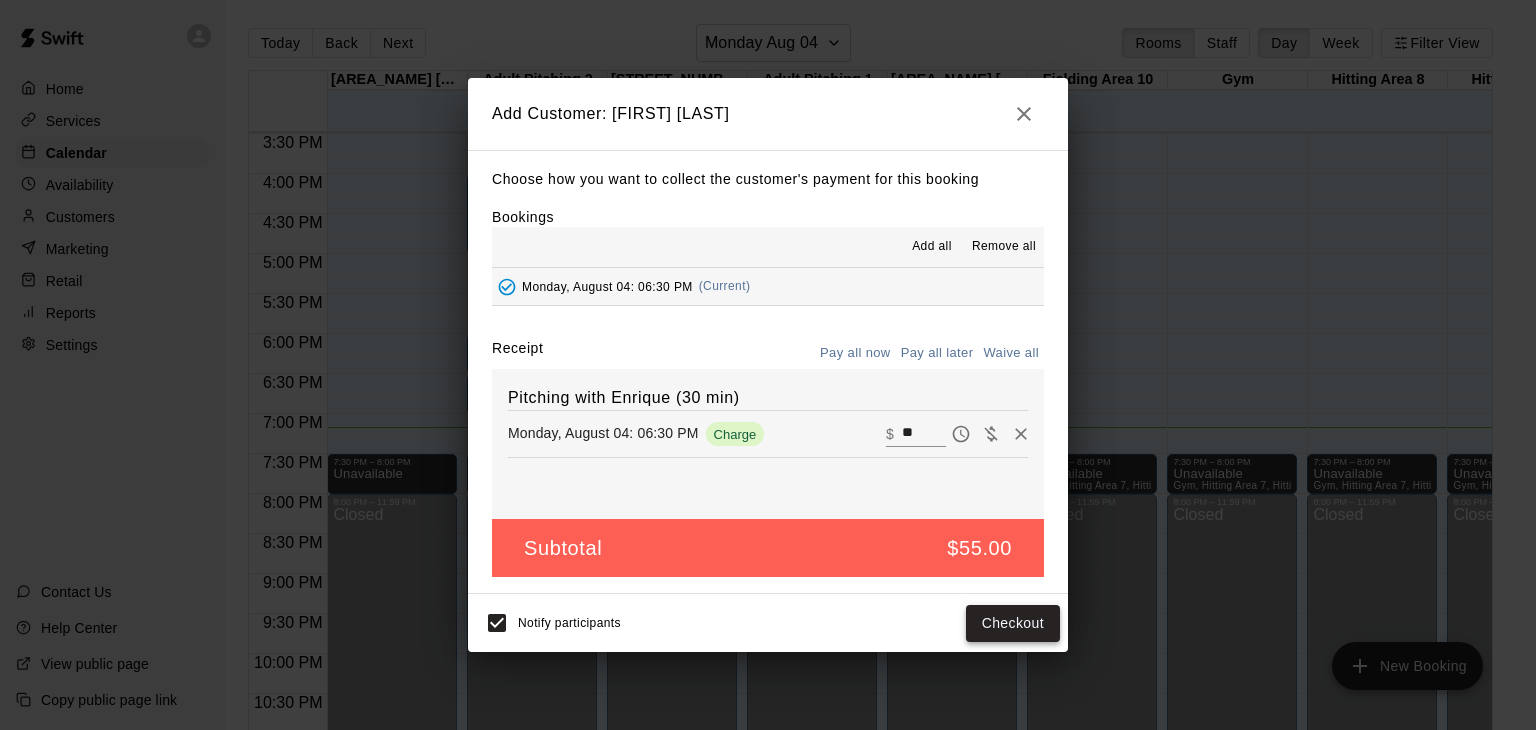 click on "Checkout" at bounding box center (1013, 623) 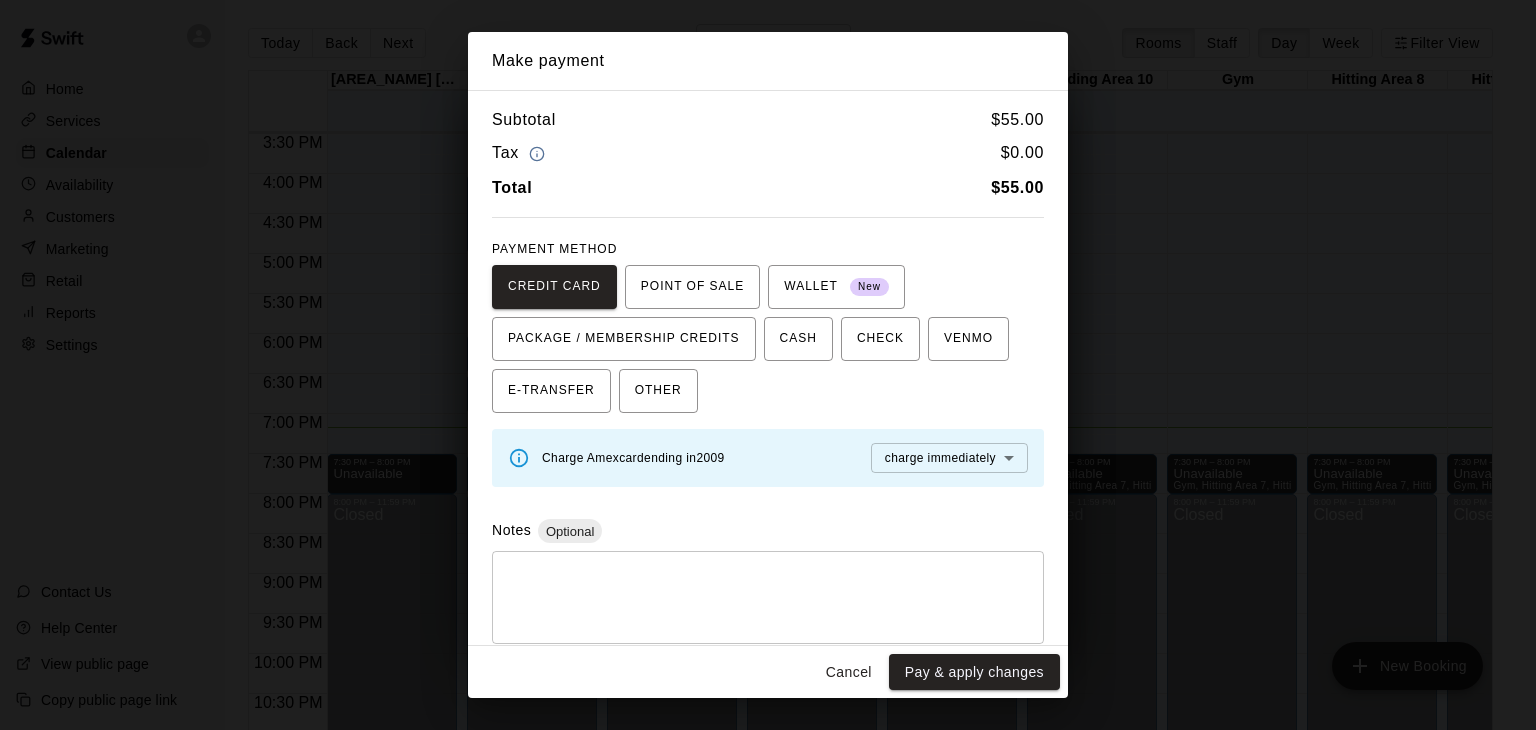 click on "[DATETIME]" at bounding box center (768, 381) 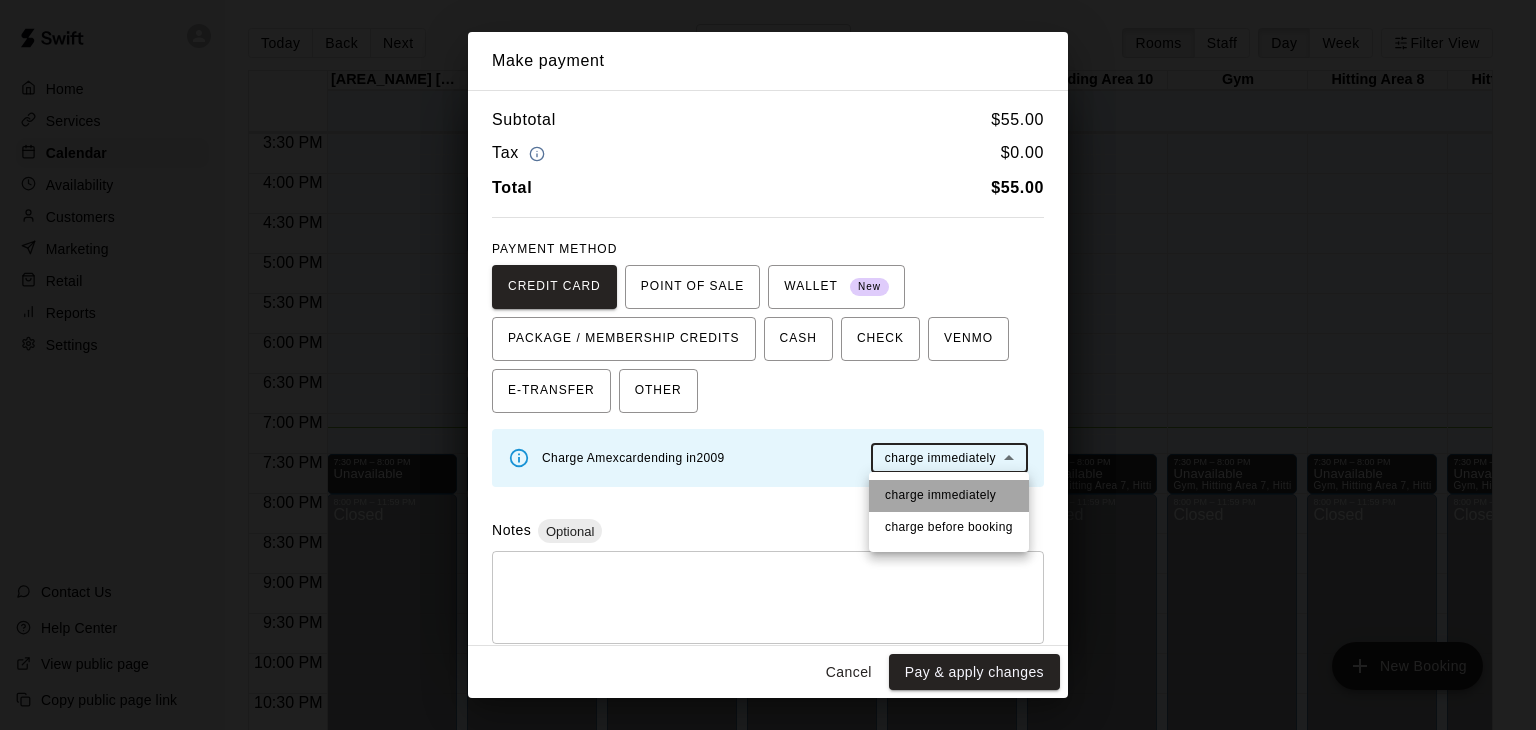click on "charge immediately" at bounding box center [940, 496] 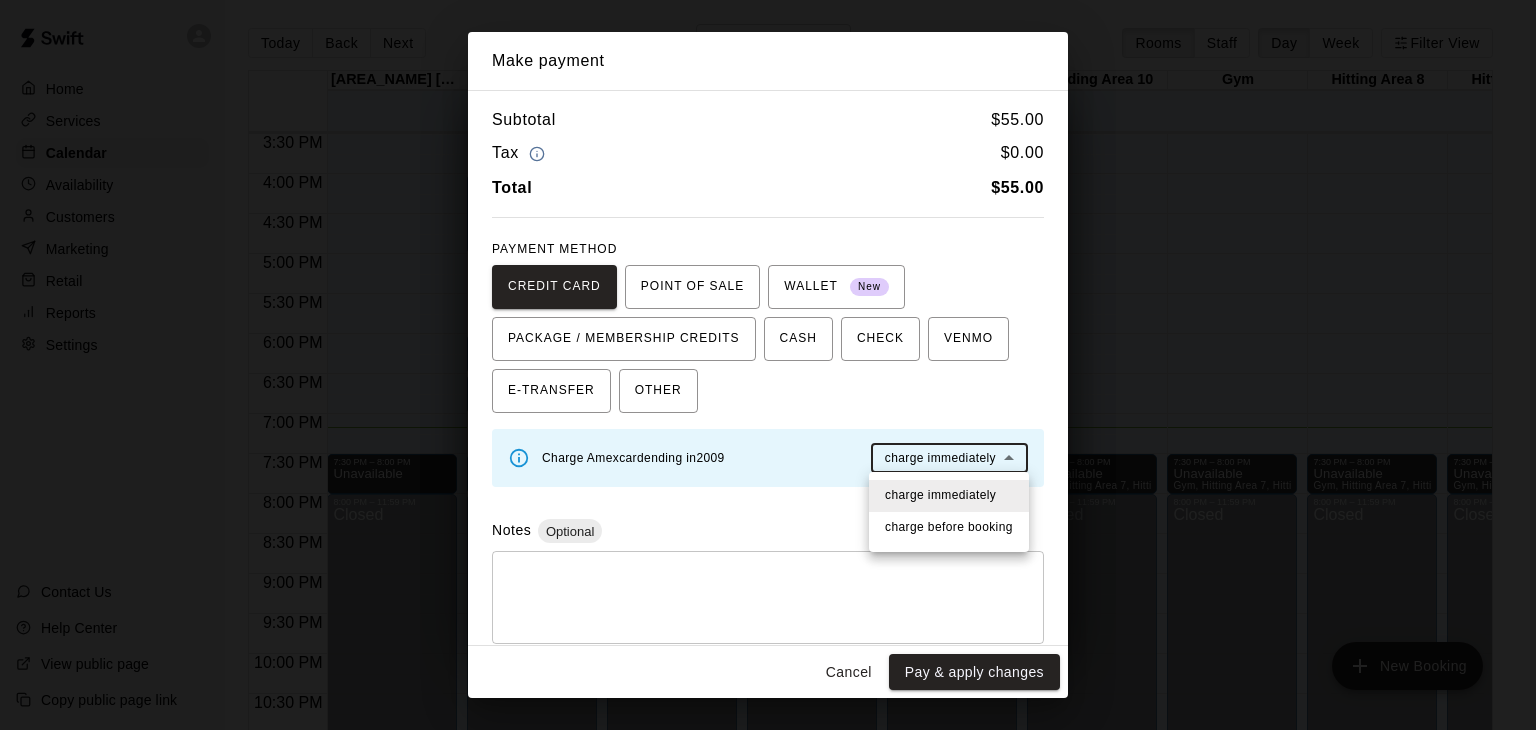 click on "[DATETIME]" at bounding box center (768, 381) 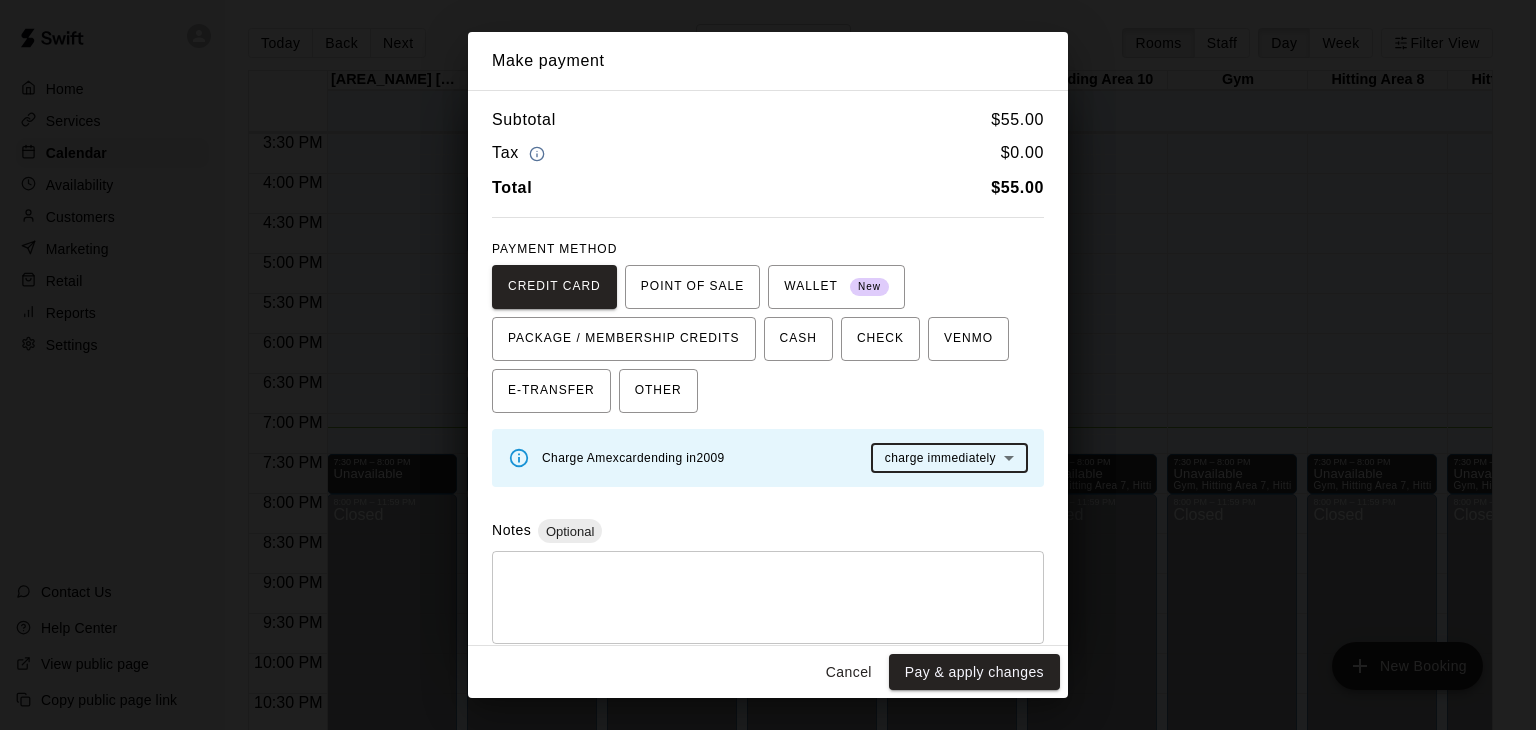 click on "Cancel" at bounding box center [849, 672] 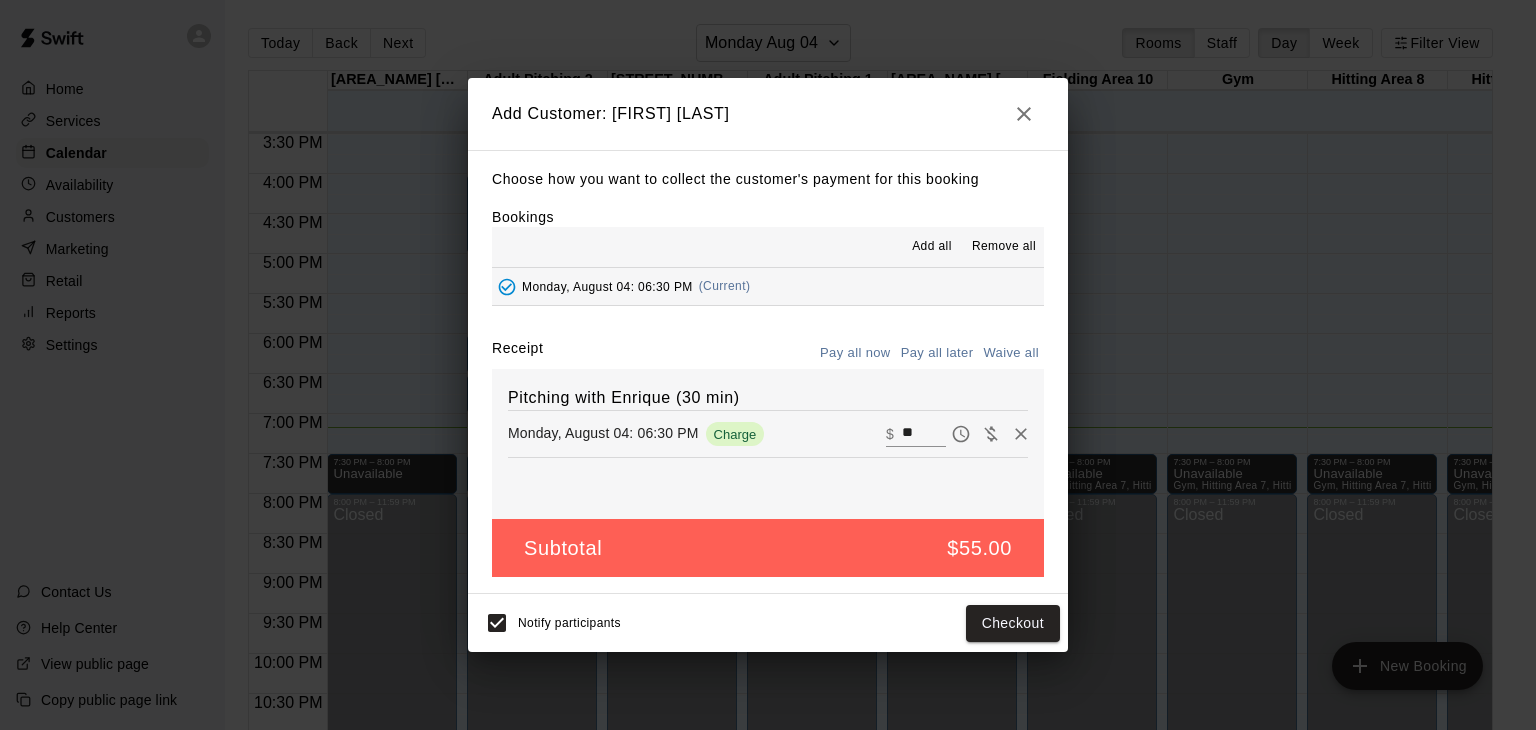 click on "Pay all later" at bounding box center [937, 353] 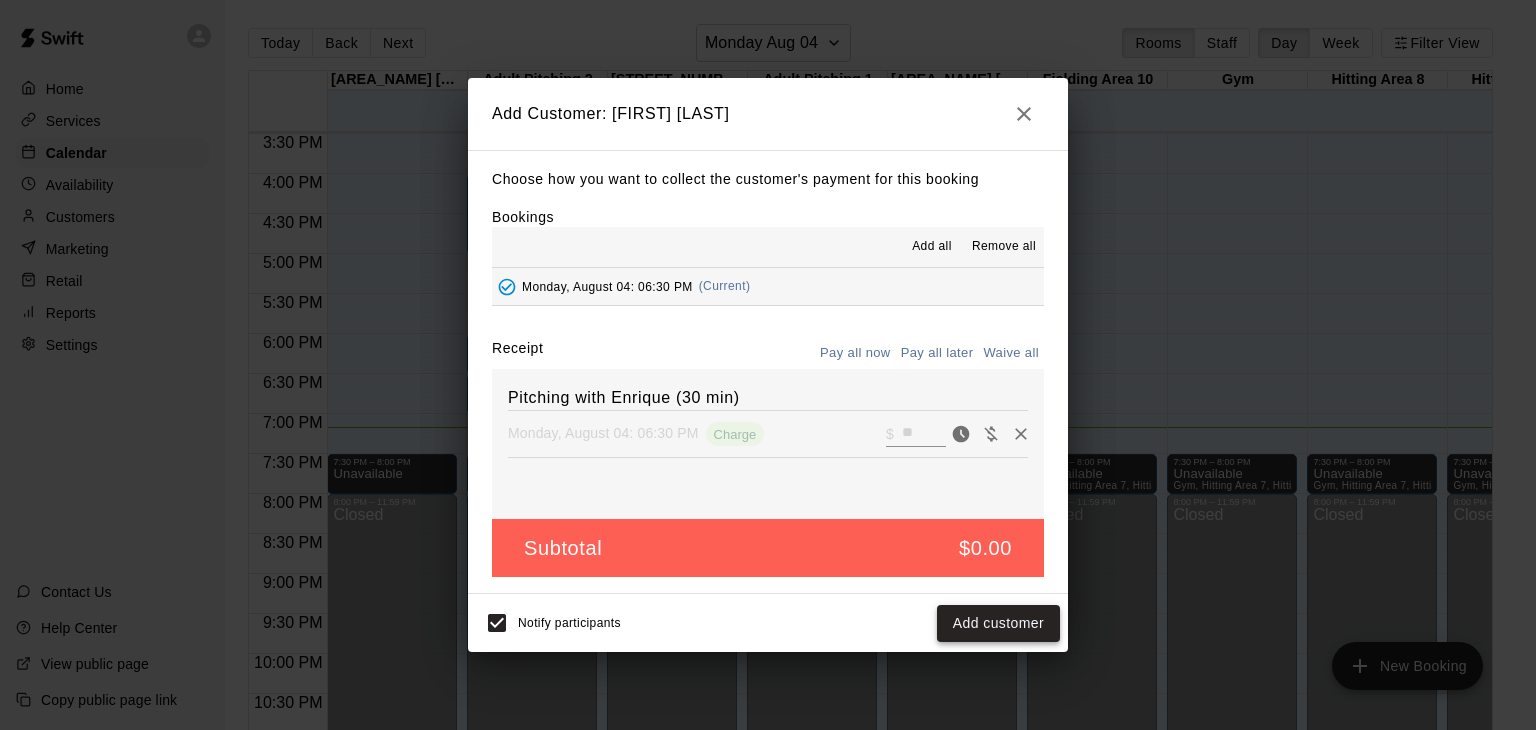 click on "Add customer" at bounding box center [998, 623] 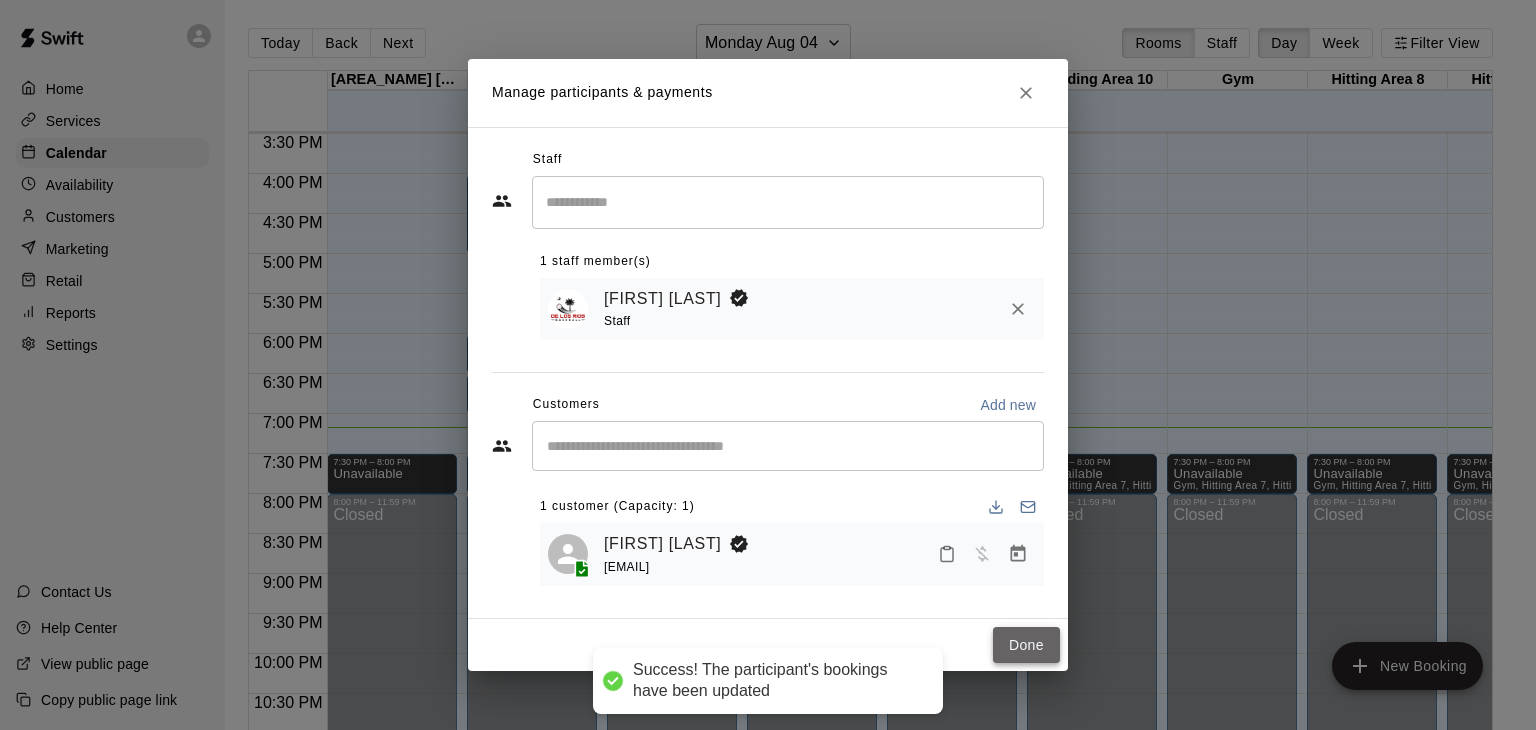 click on "Done" at bounding box center (1026, 645) 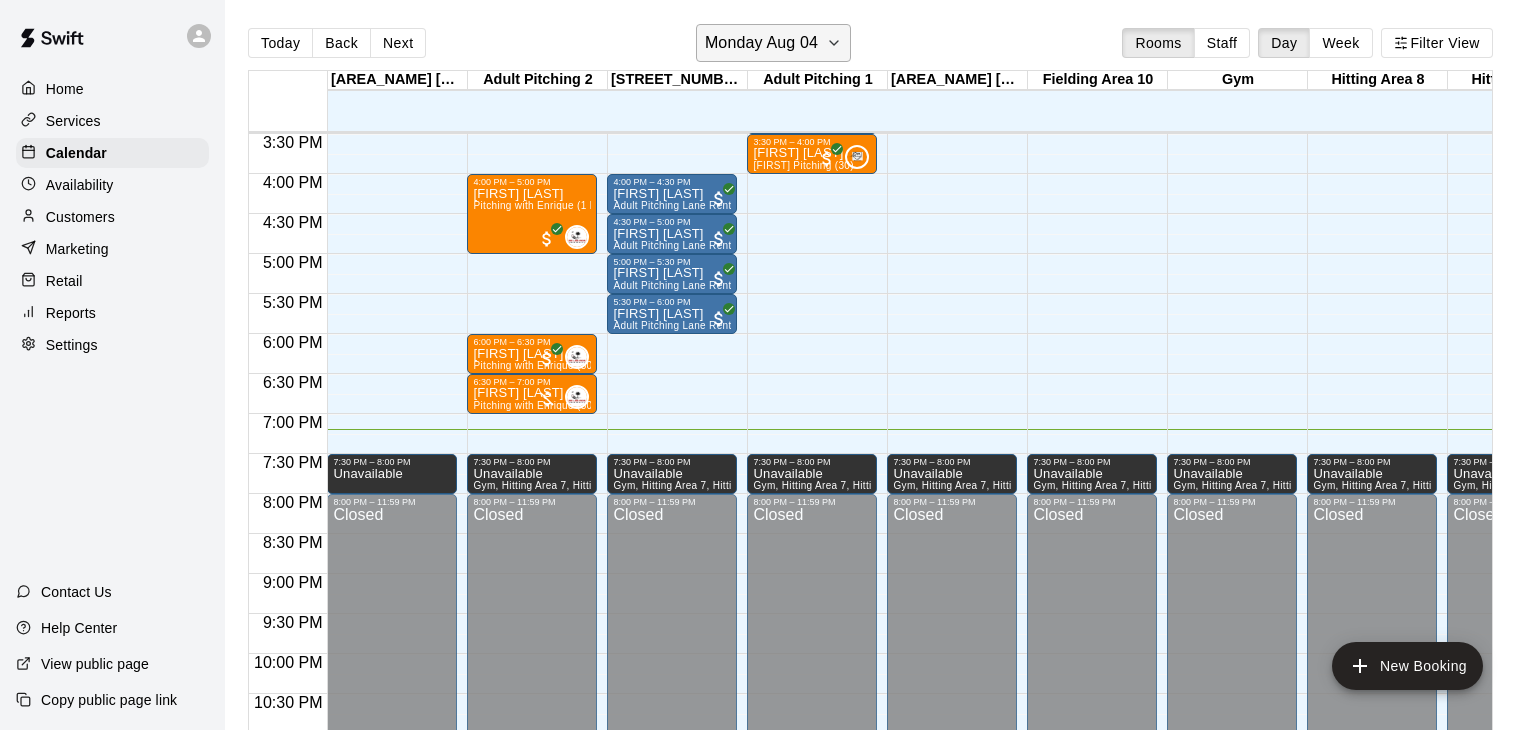 click 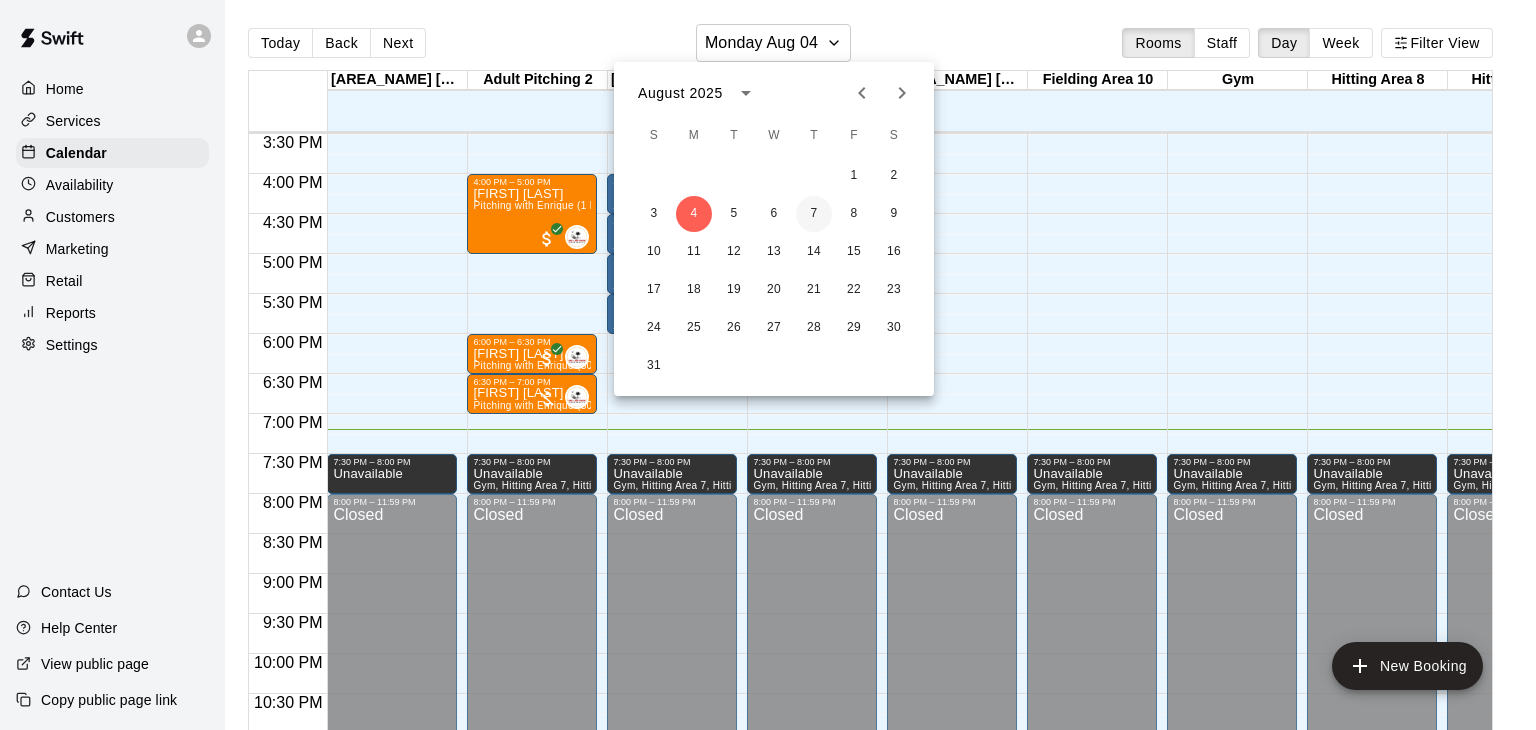 click on "7" at bounding box center [814, 214] 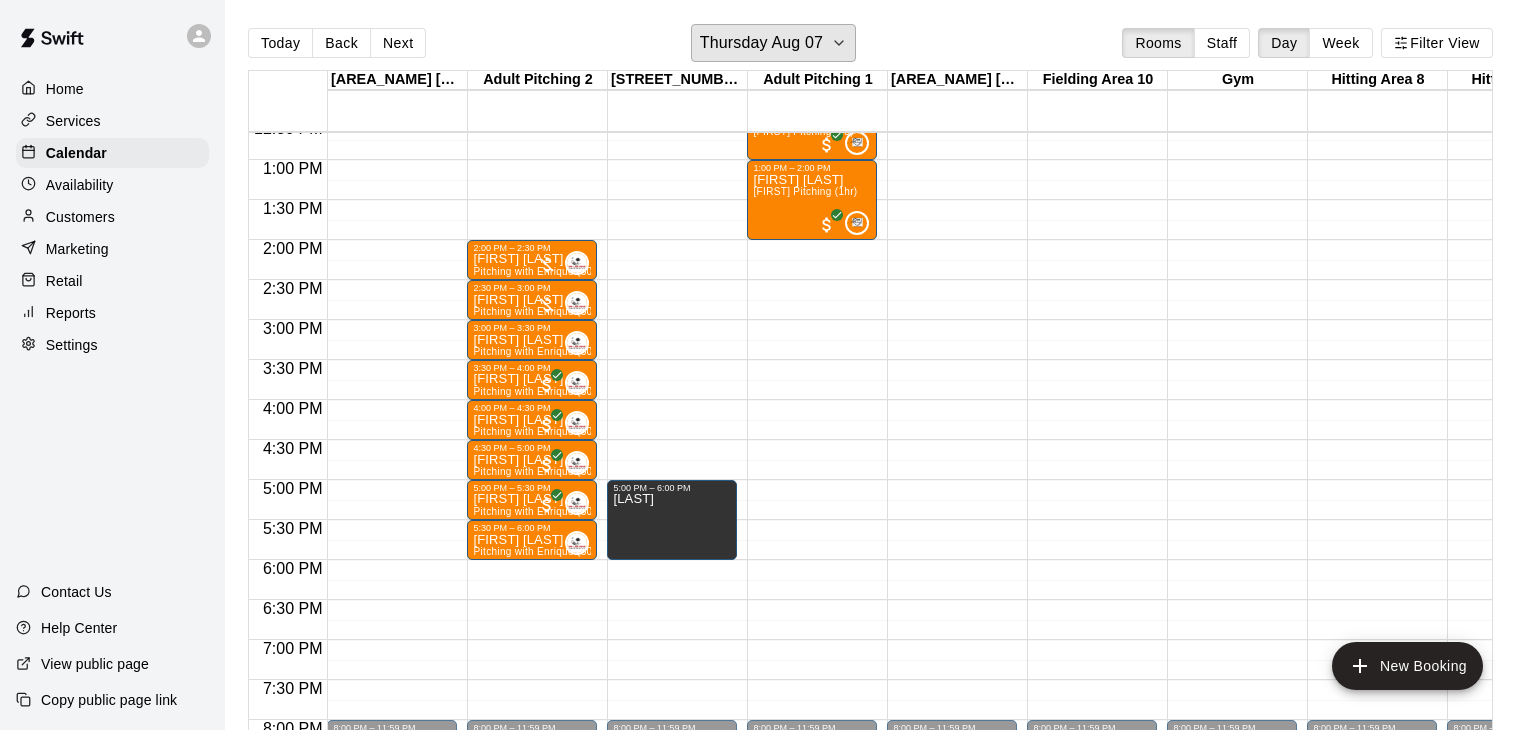 scroll, scrollTop: 1012, scrollLeft: 0, axis: vertical 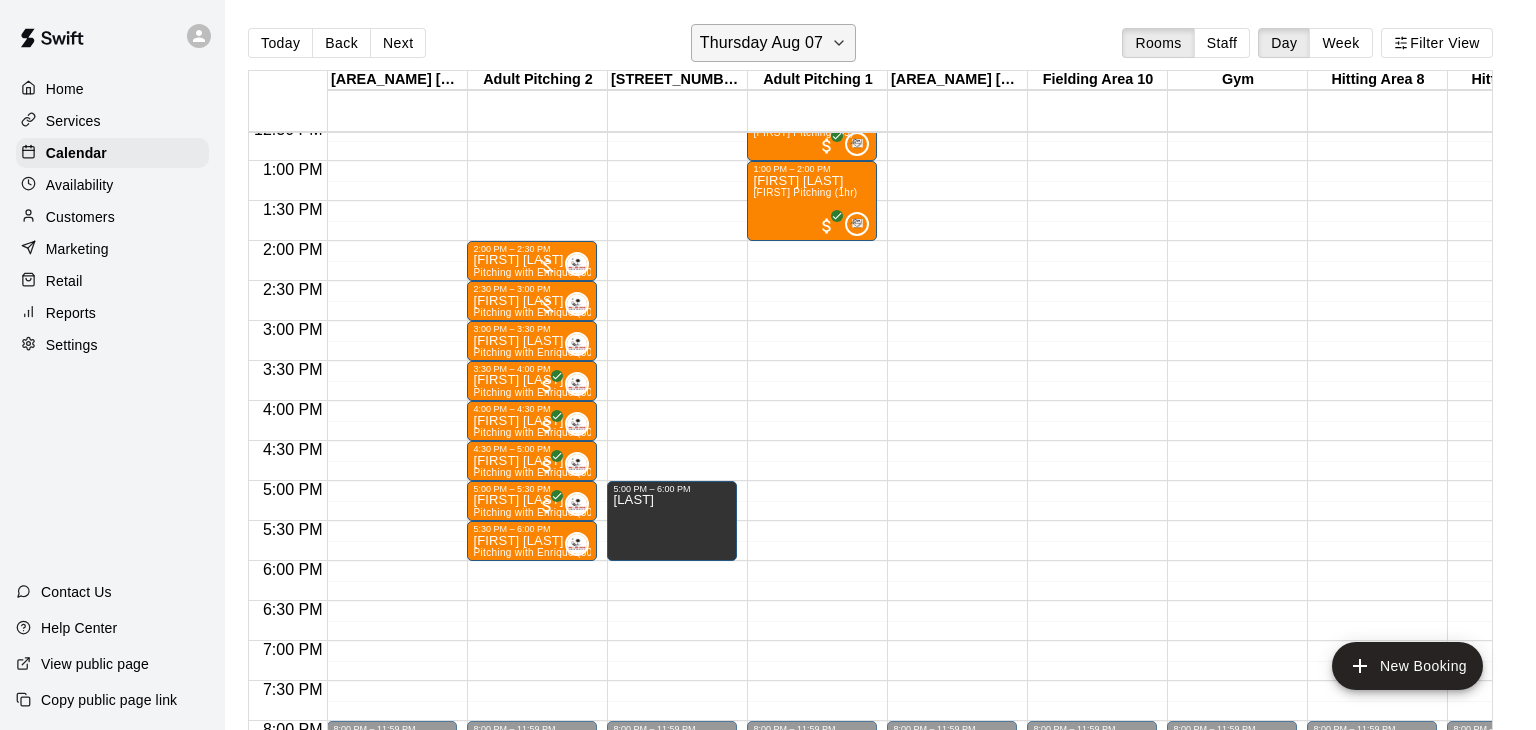 click on "Thursday Aug 07" at bounding box center (761, 43) 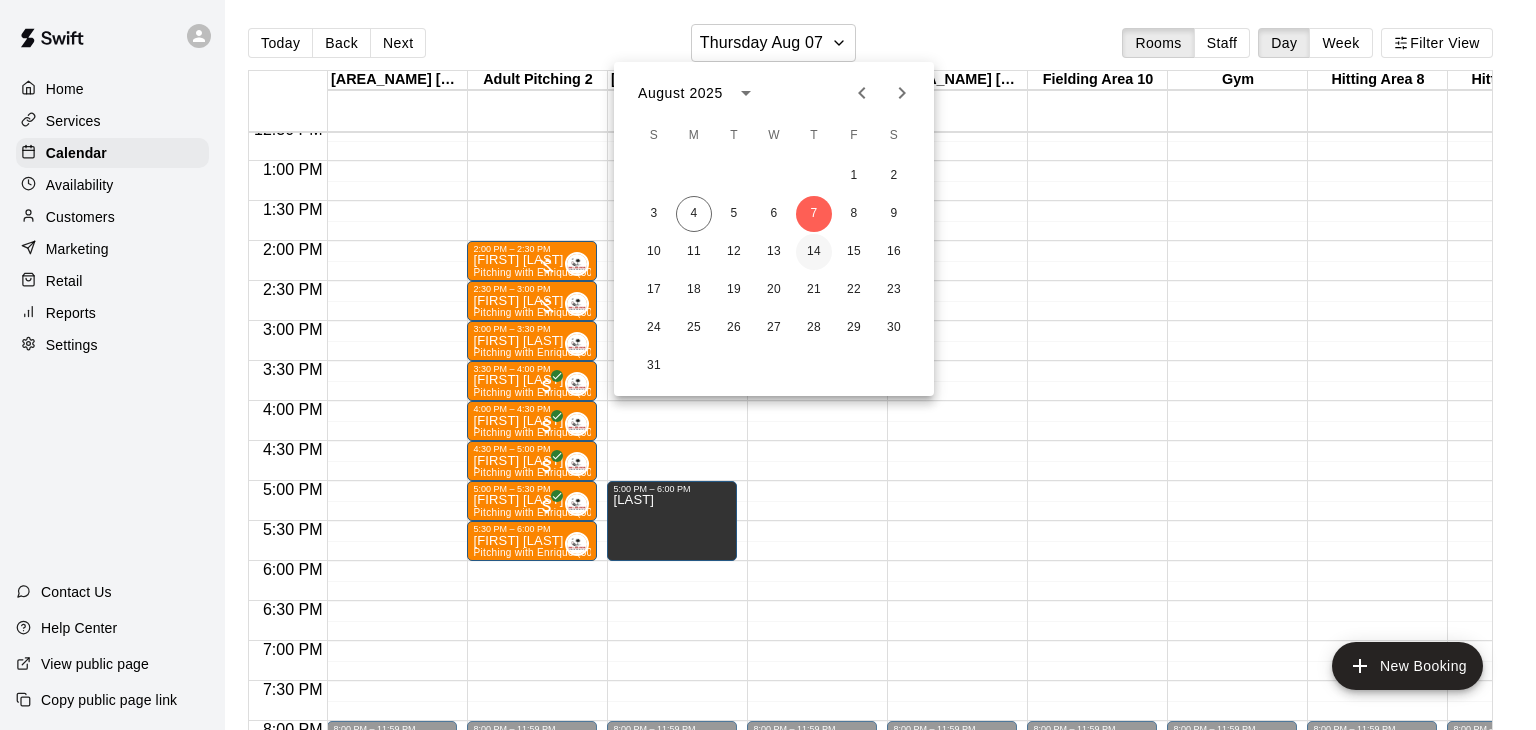 click on "14" at bounding box center [814, 252] 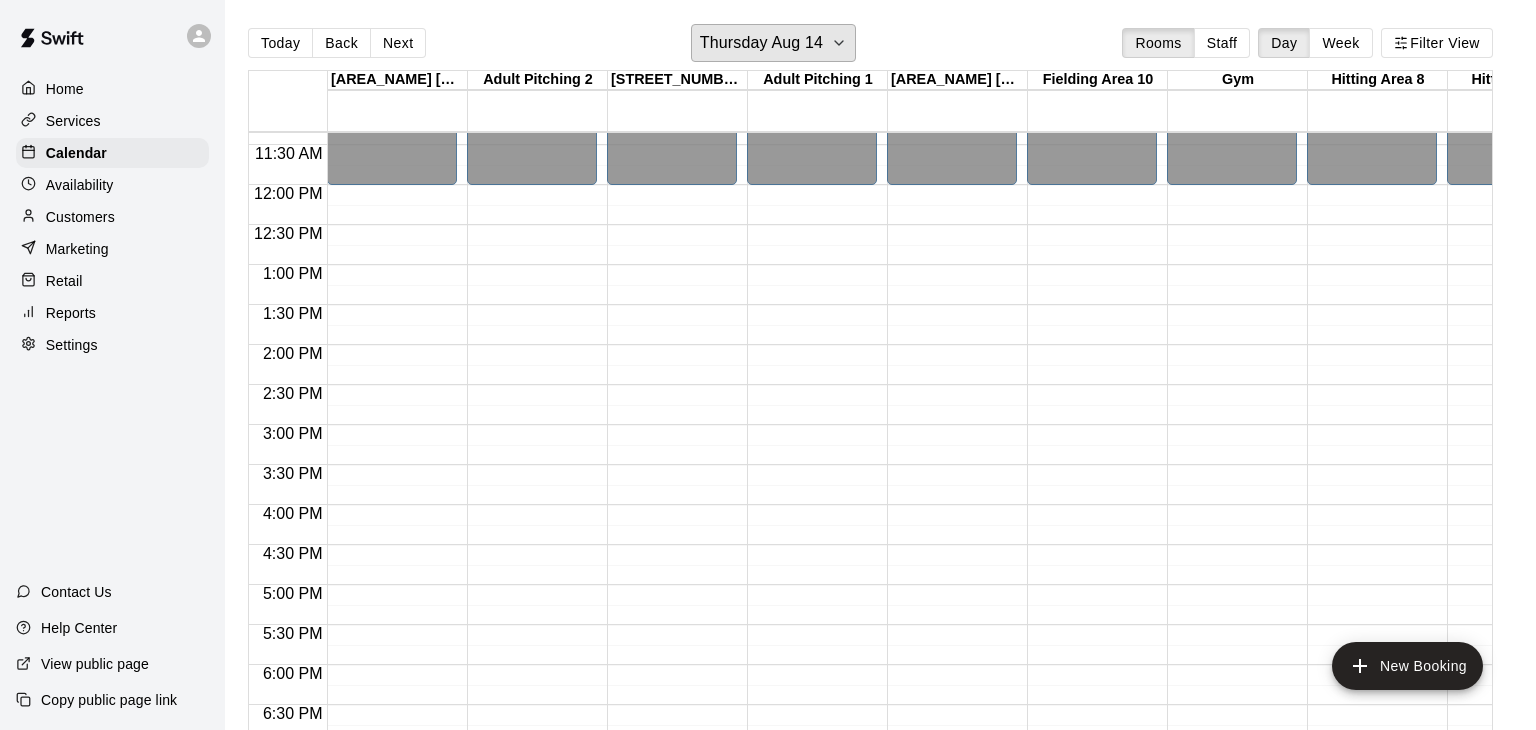 scroll, scrollTop: 1014, scrollLeft: 0, axis: vertical 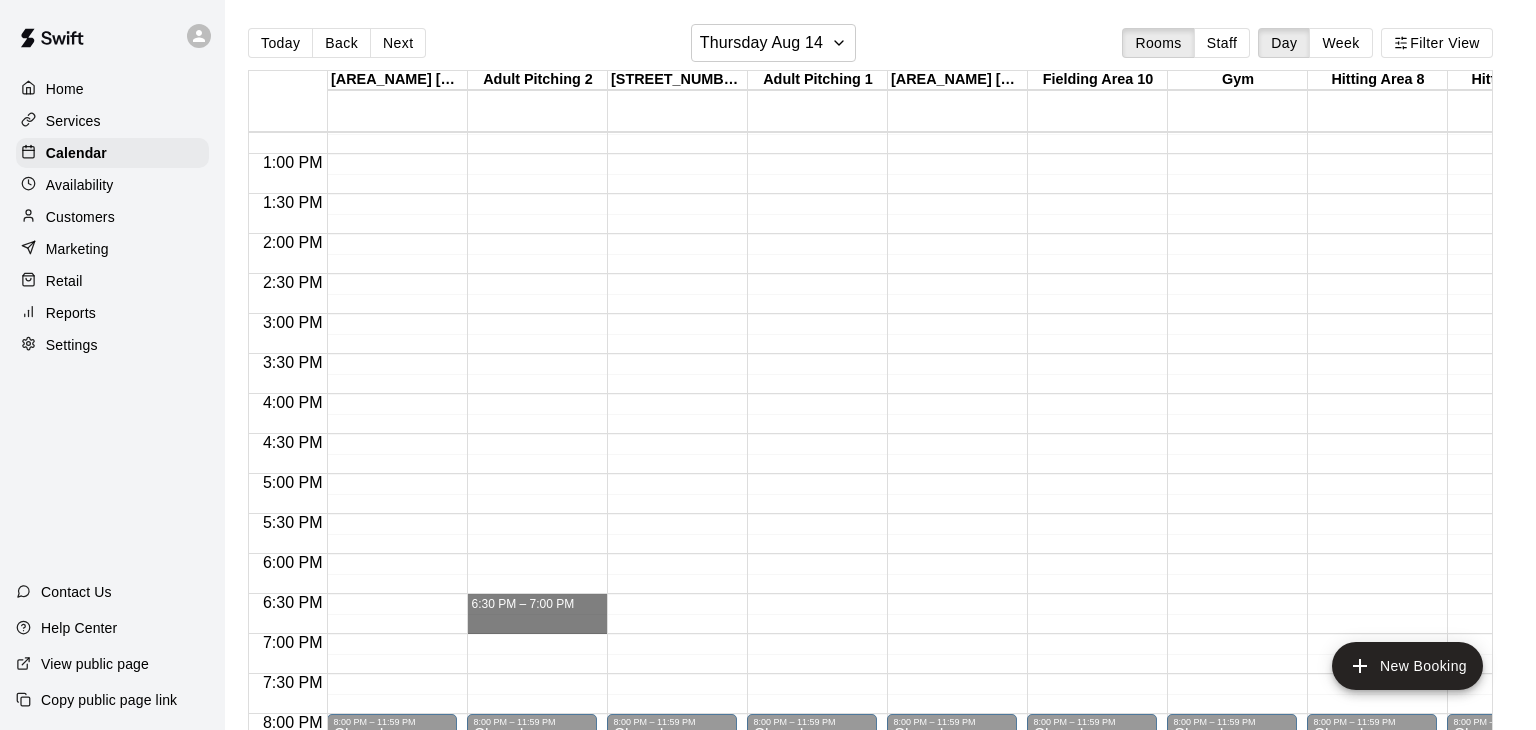 drag, startPoint x: 508, startPoint y: 604, endPoint x: 508, endPoint y: 625, distance: 21 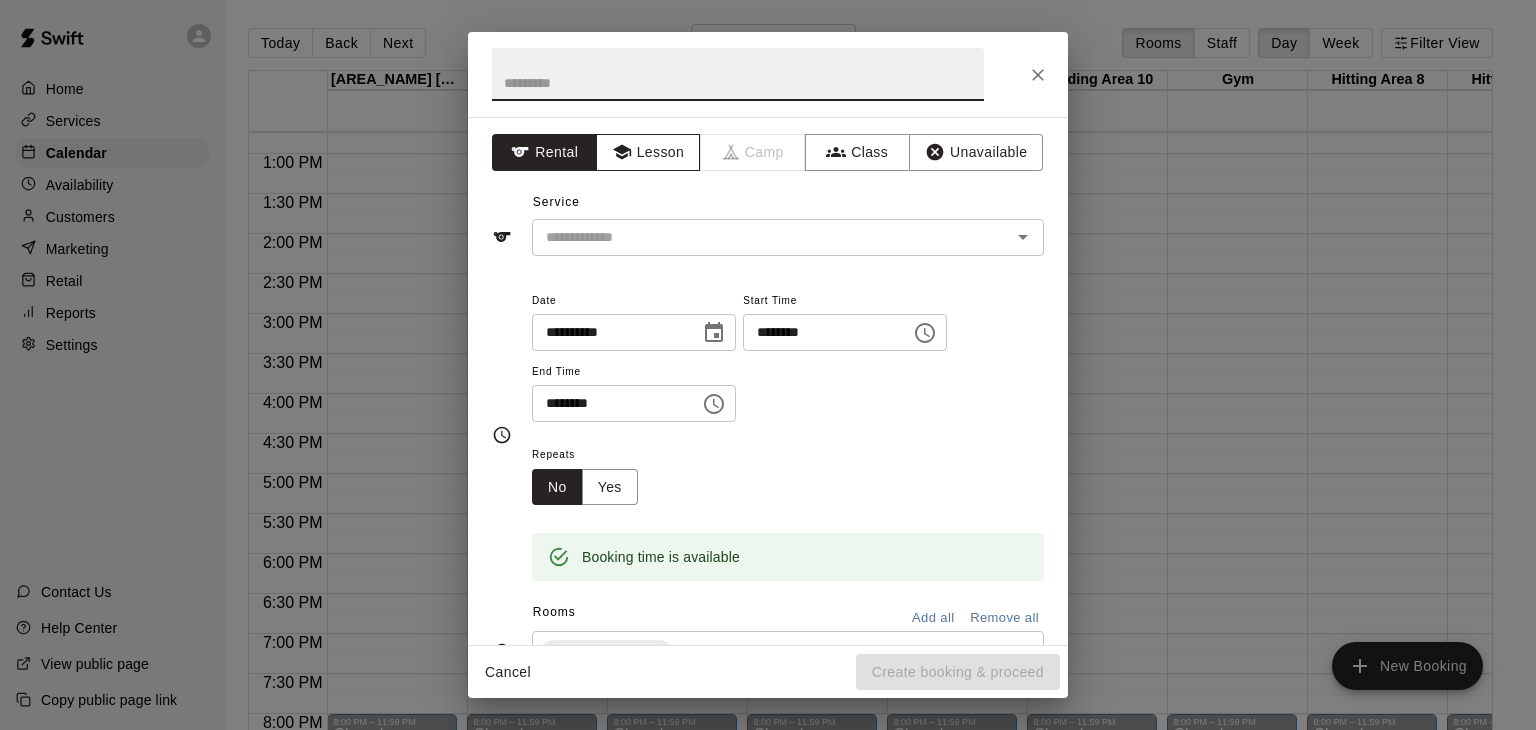 click on "Lesson" at bounding box center [648, 152] 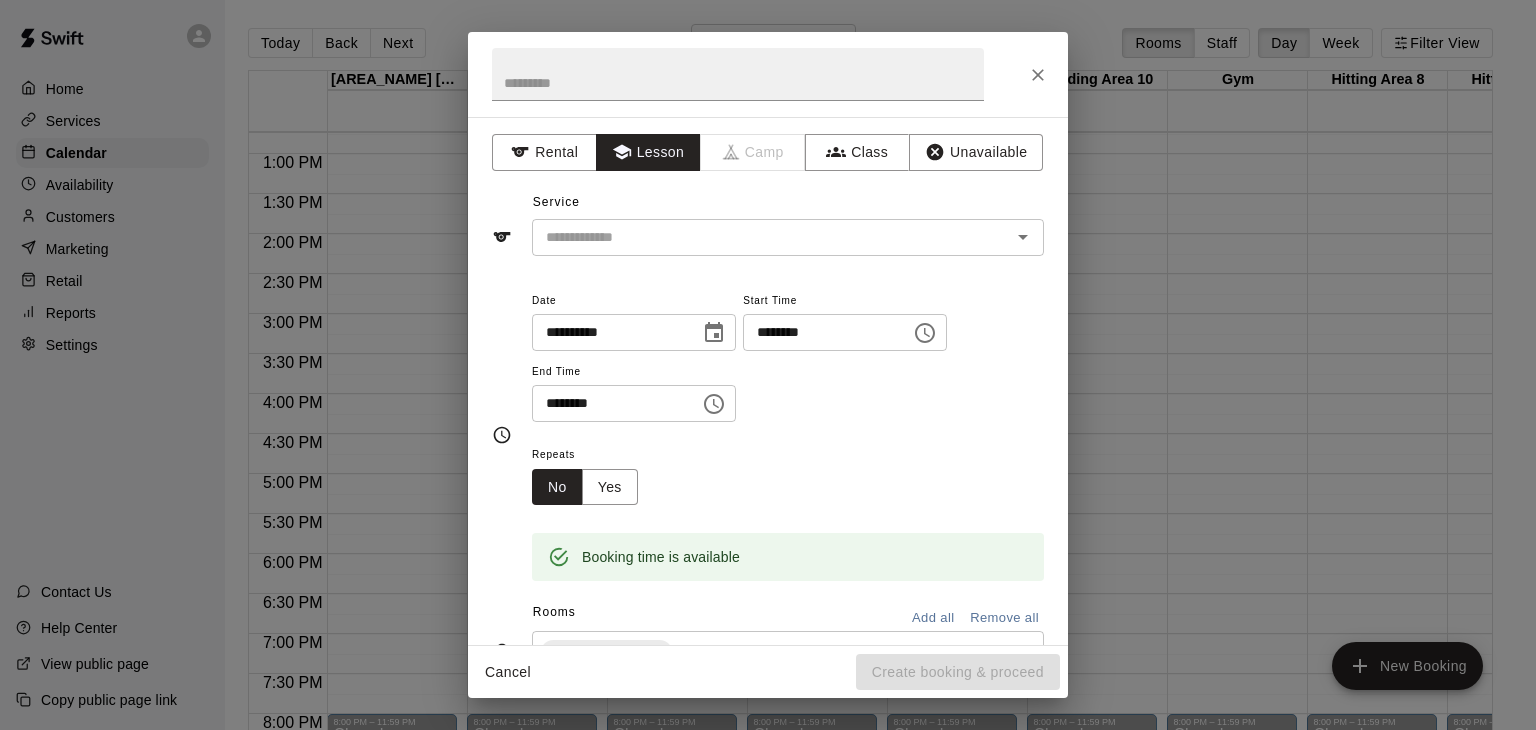 click on "**********" at bounding box center [768, 381] 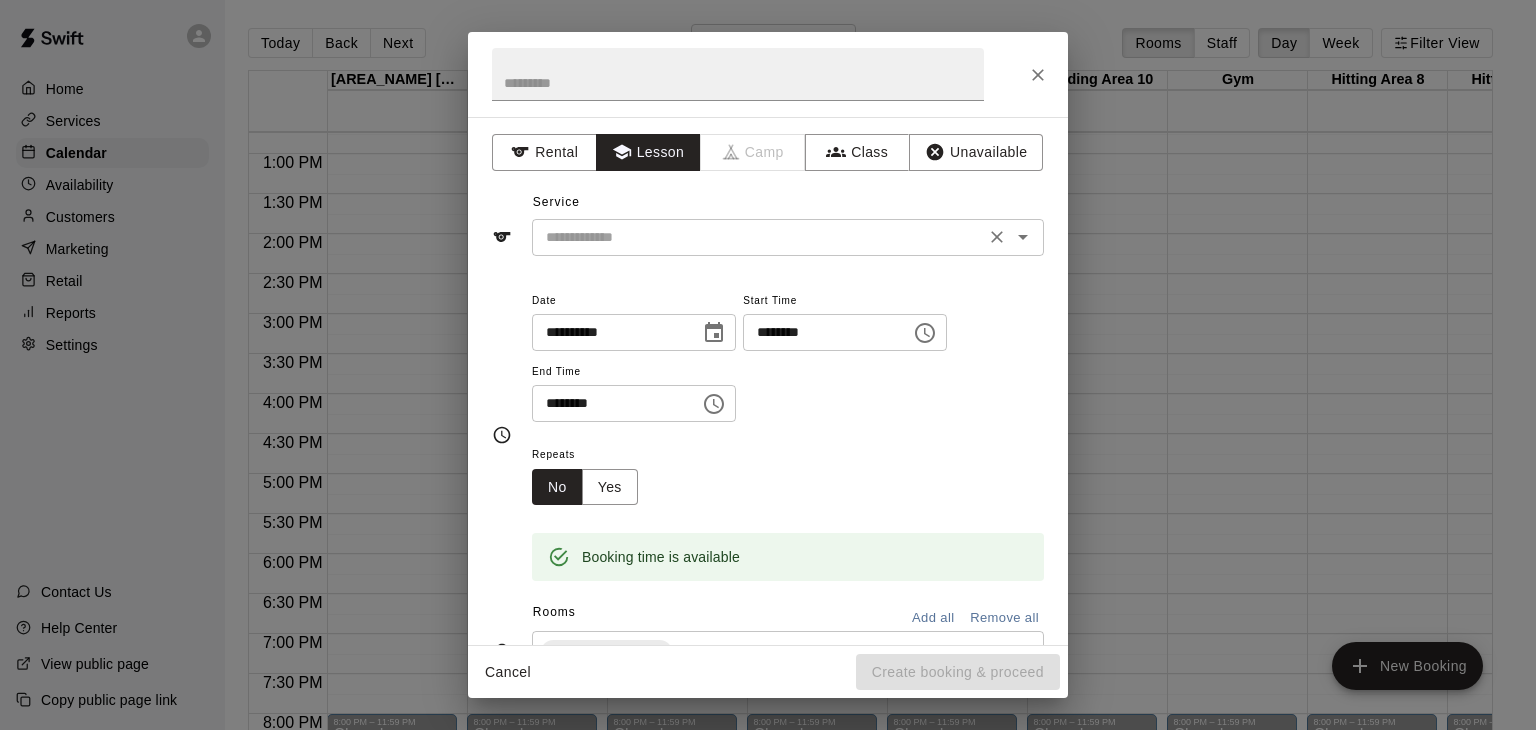 click at bounding box center [758, 237] 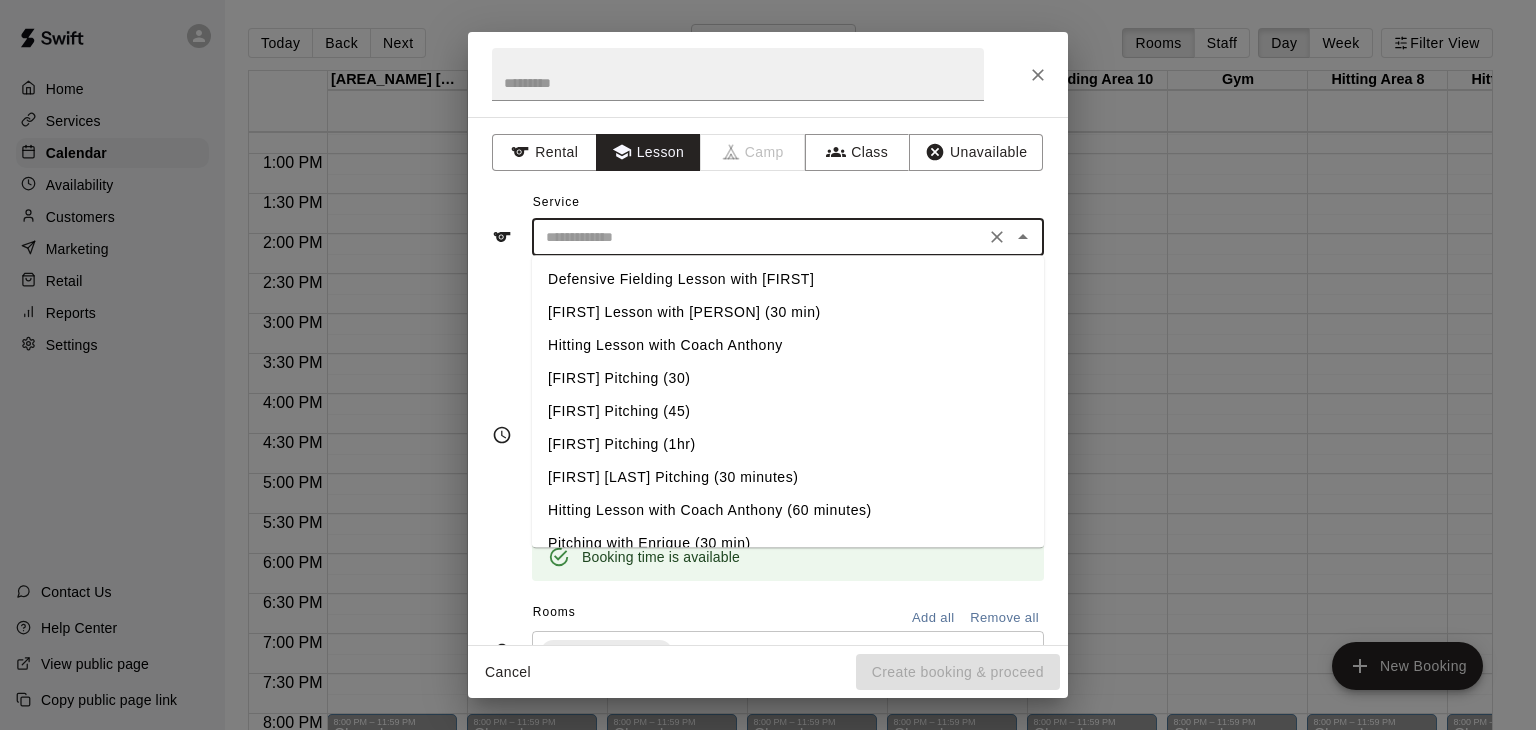 scroll, scrollTop: 152, scrollLeft: 0, axis: vertical 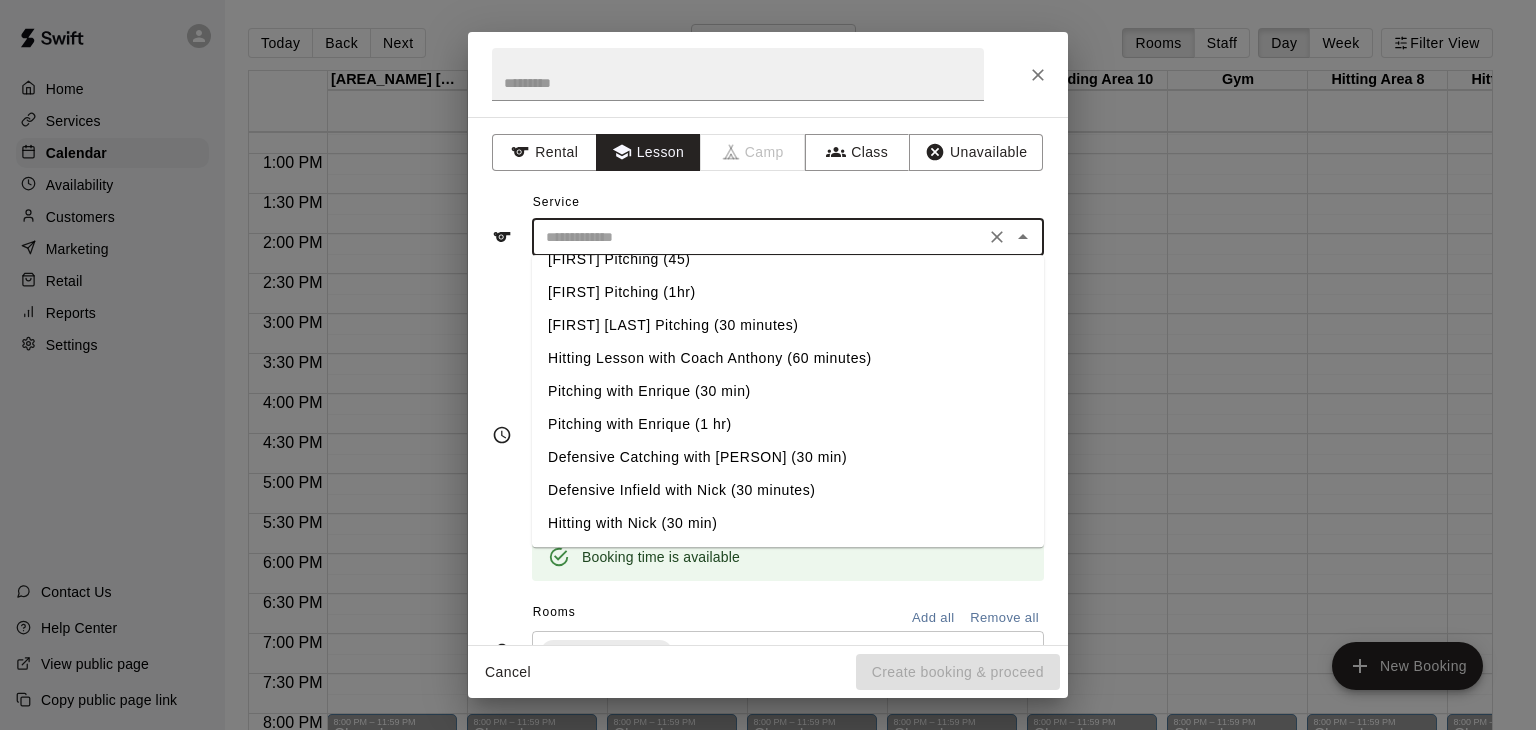 click on "Pitching with Enrique (30 min)" at bounding box center (788, 391) 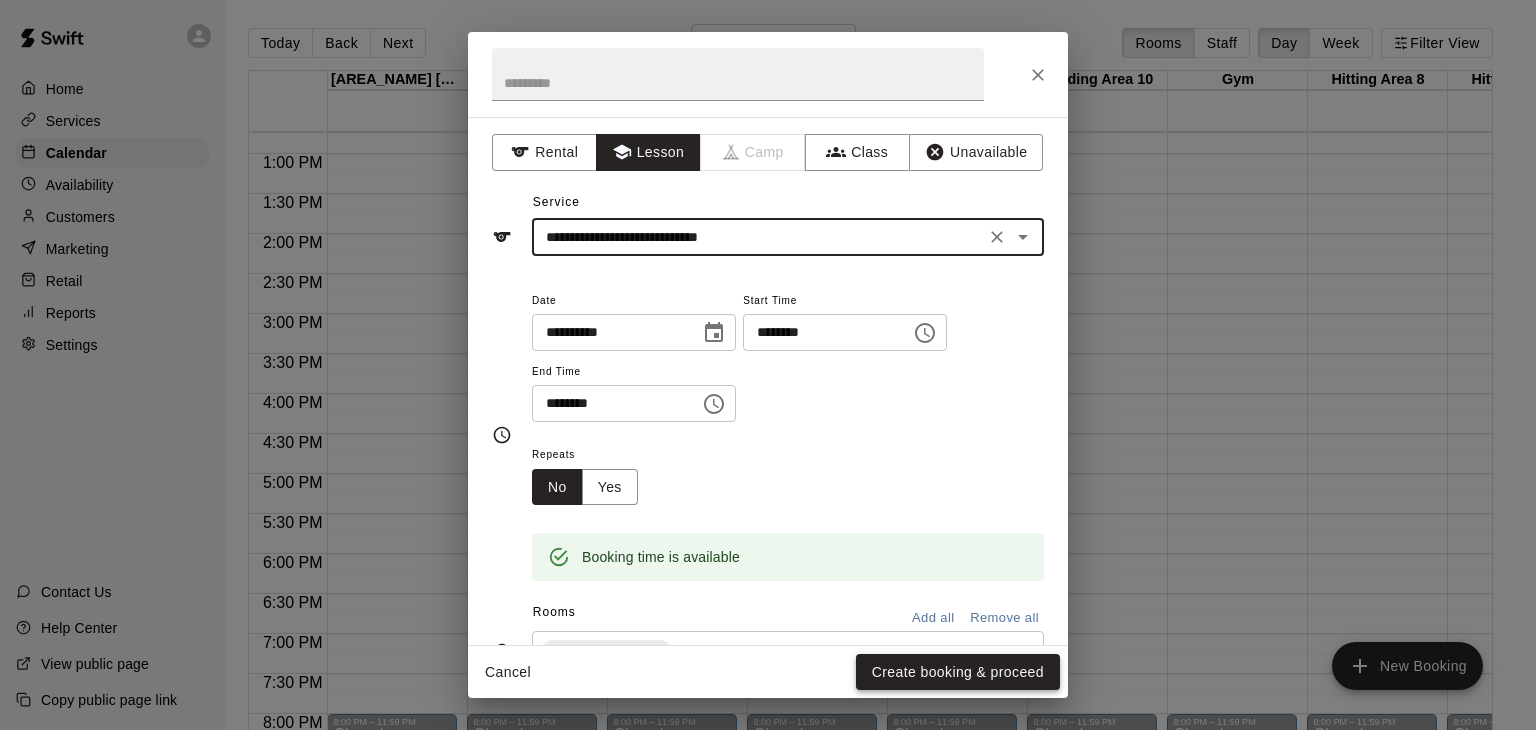 click on "Create booking & proceed" at bounding box center [958, 672] 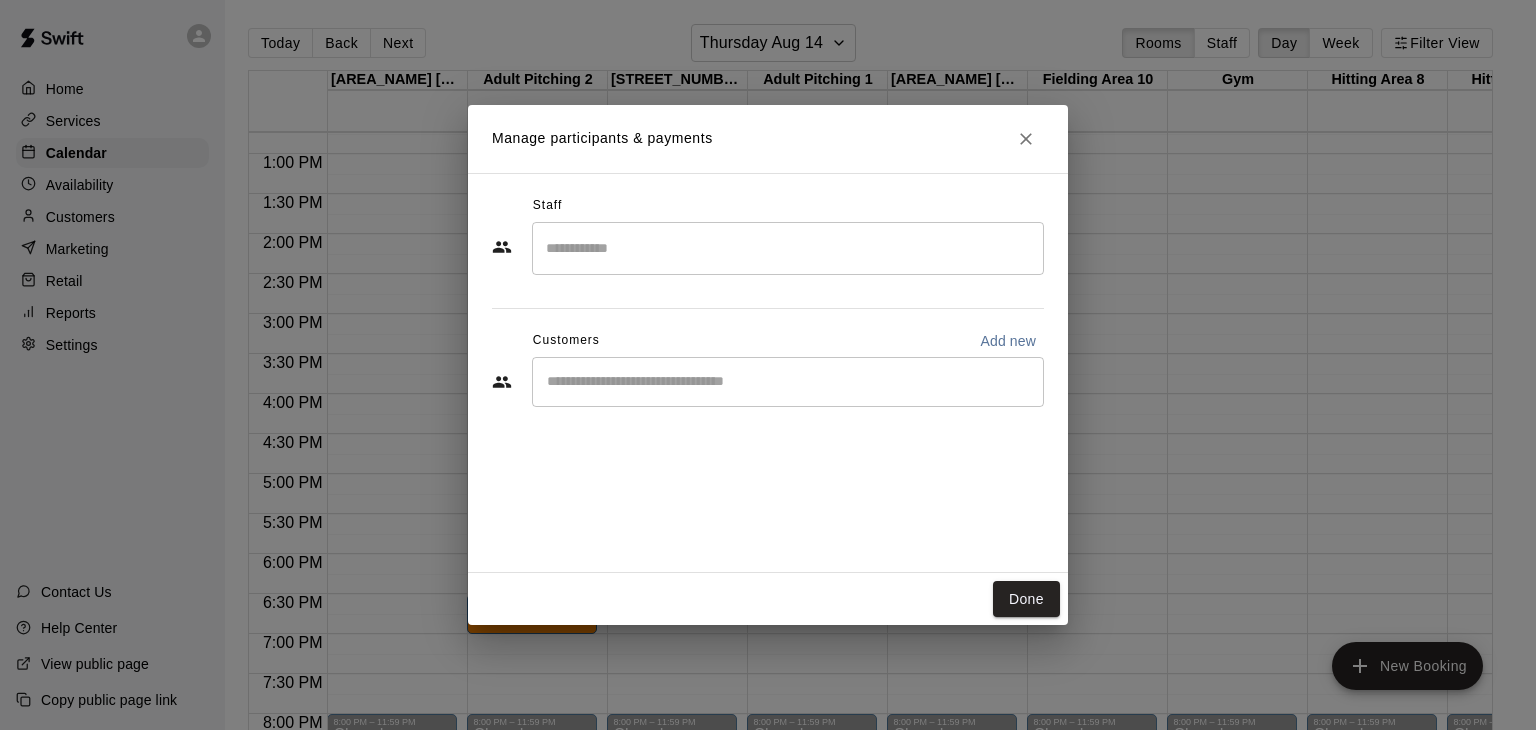 click at bounding box center [788, 248] 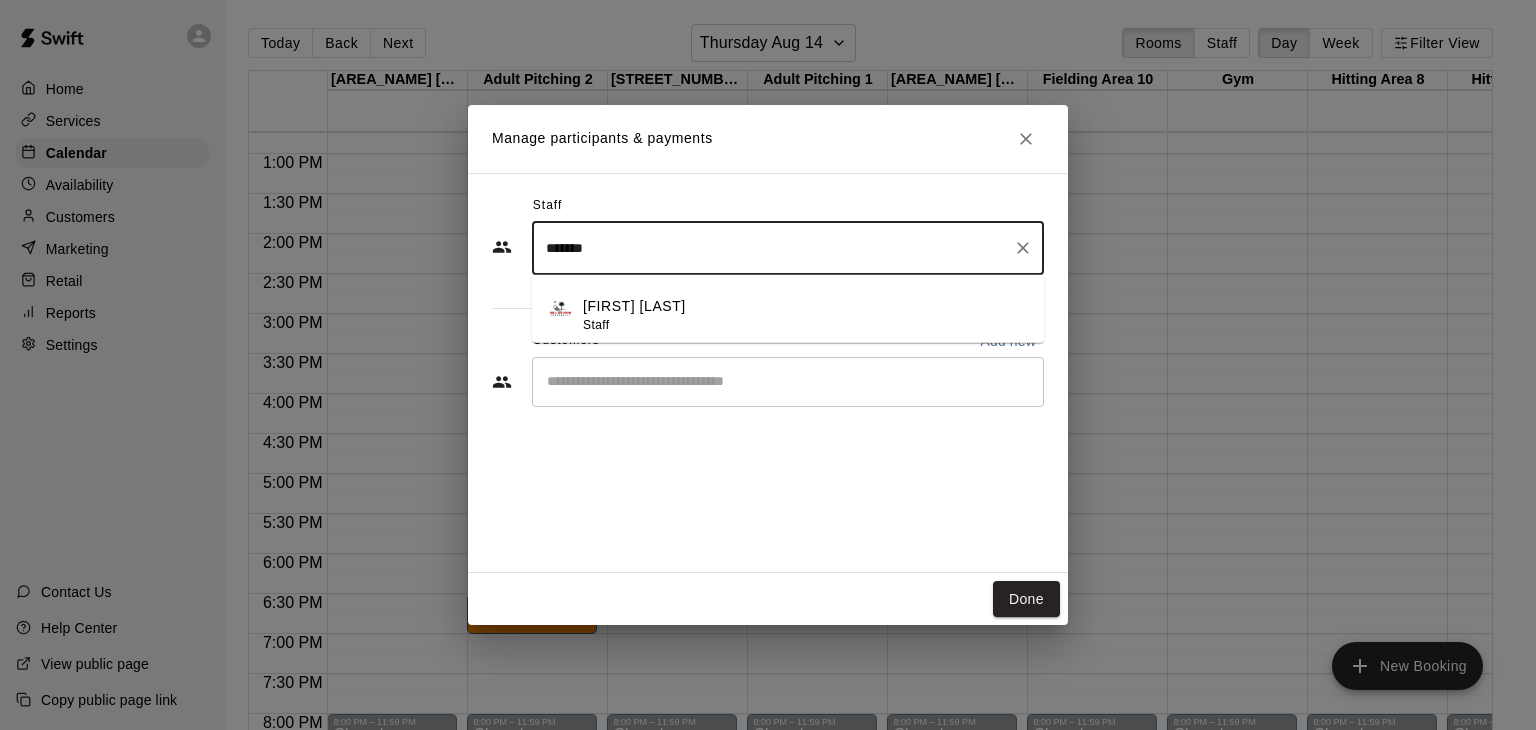 click on "[FIRST] [LAST] Staff" at bounding box center (805, 315) 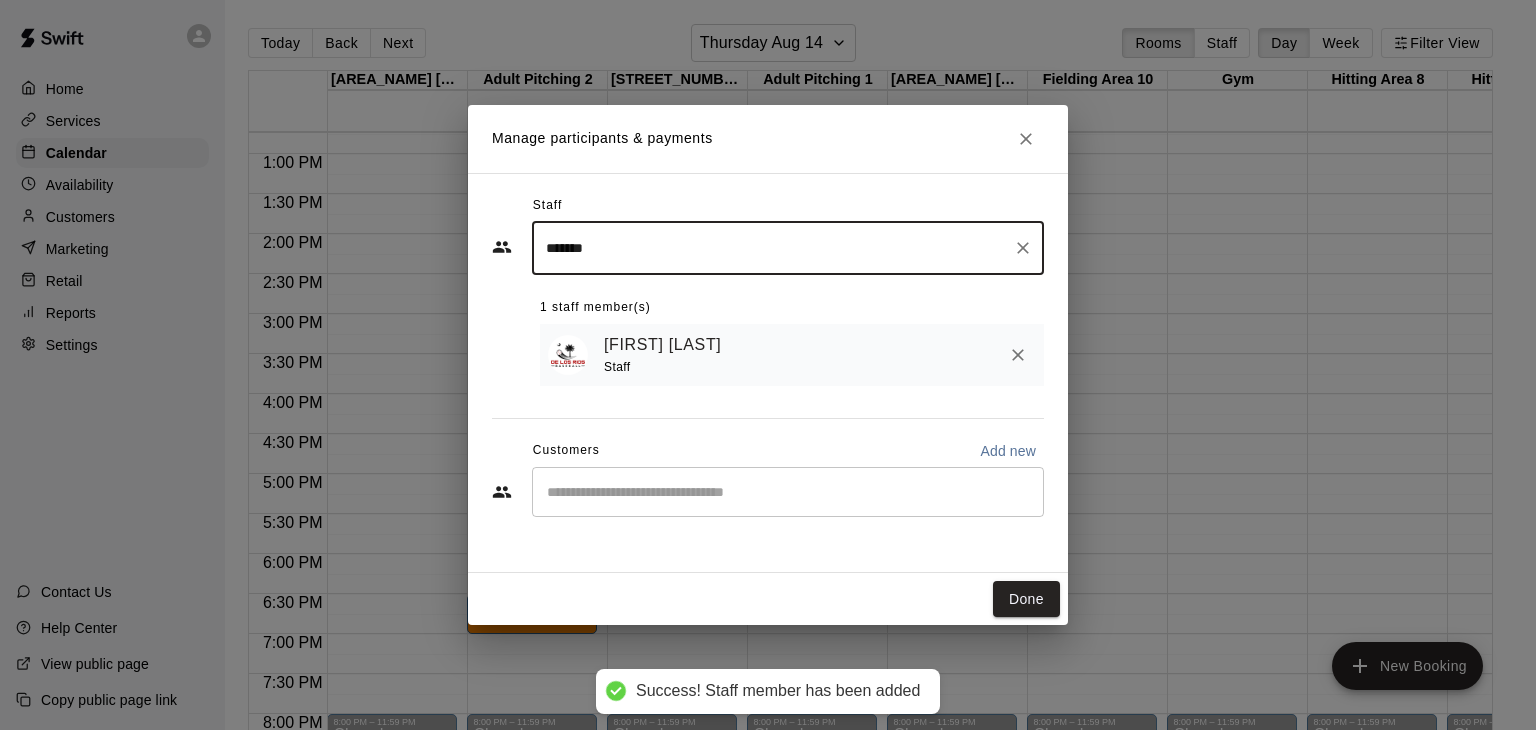 type on "*******" 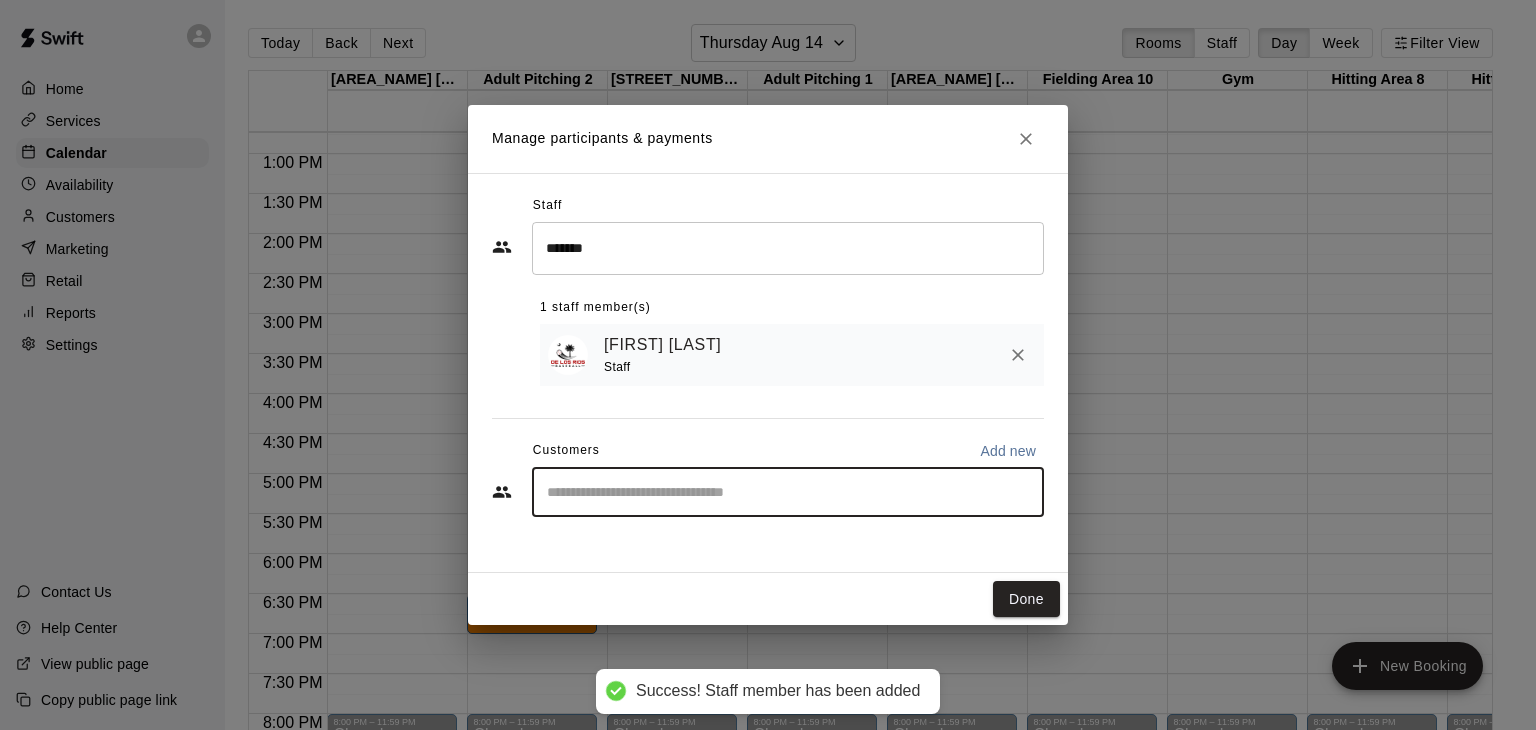 click at bounding box center [788, 492] 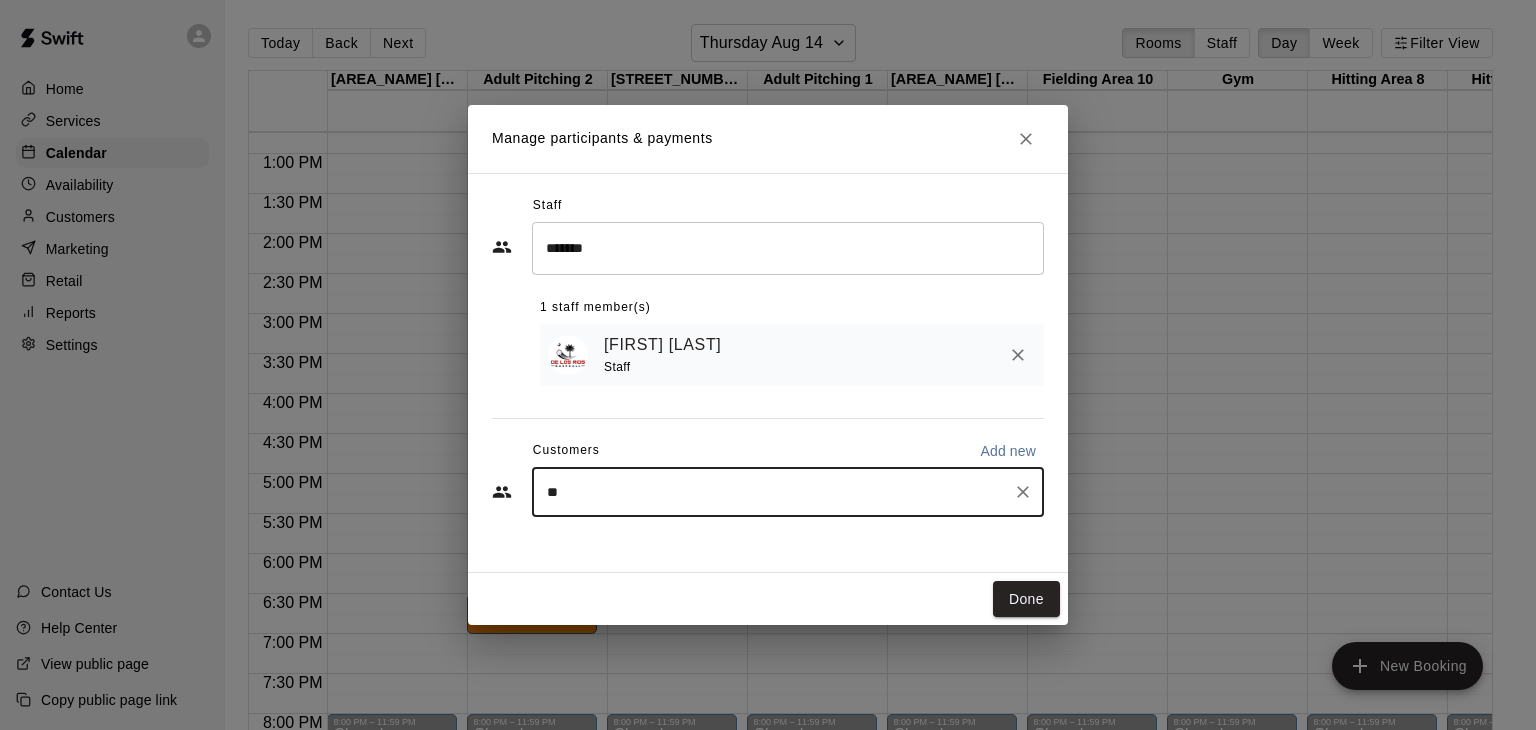 type on "***" 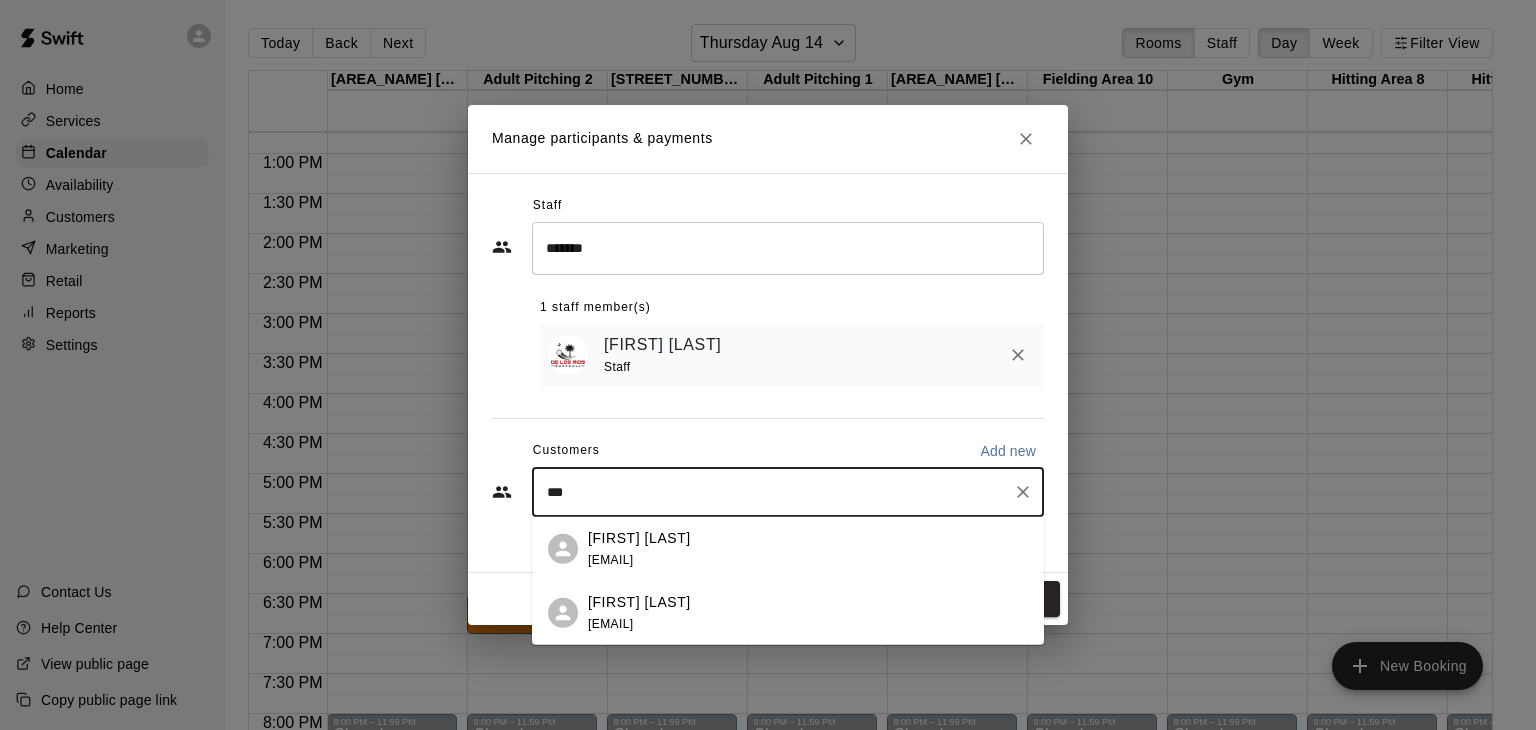 click on "[FIRST] [LAST]" at bounding box center [639, 601] 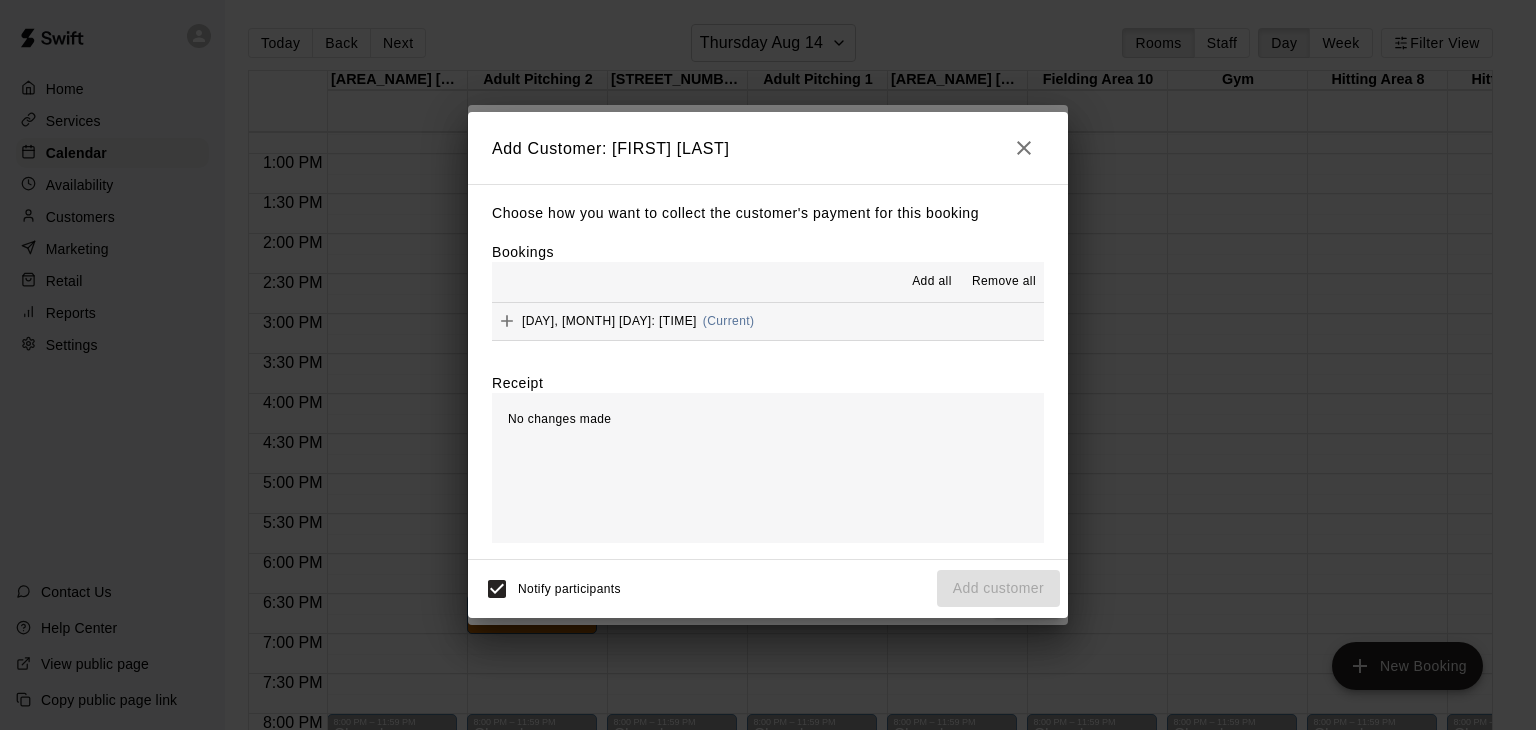 click on "Add all" at bounding box center (932, 282) 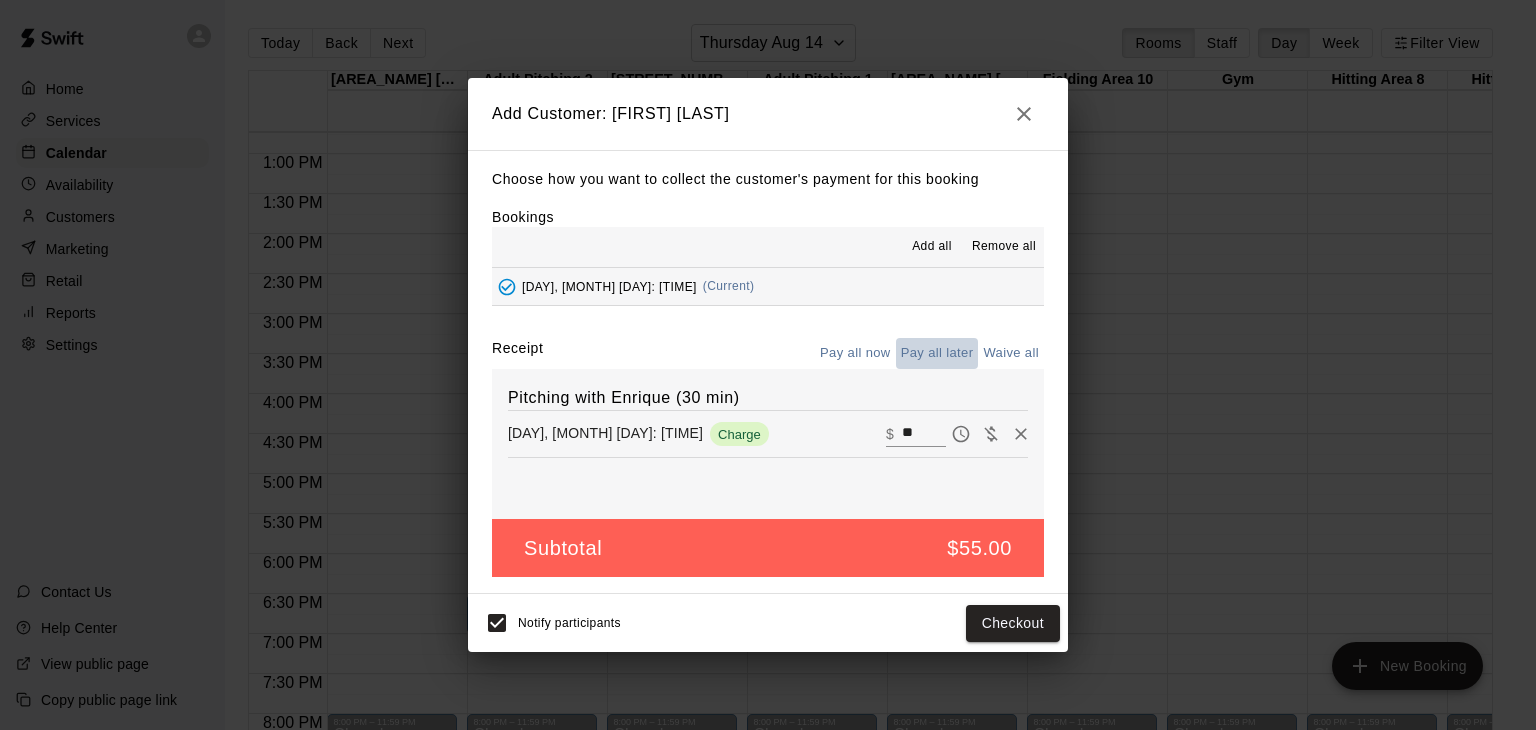click on "Pay all later" at bounding box center [937, 353] 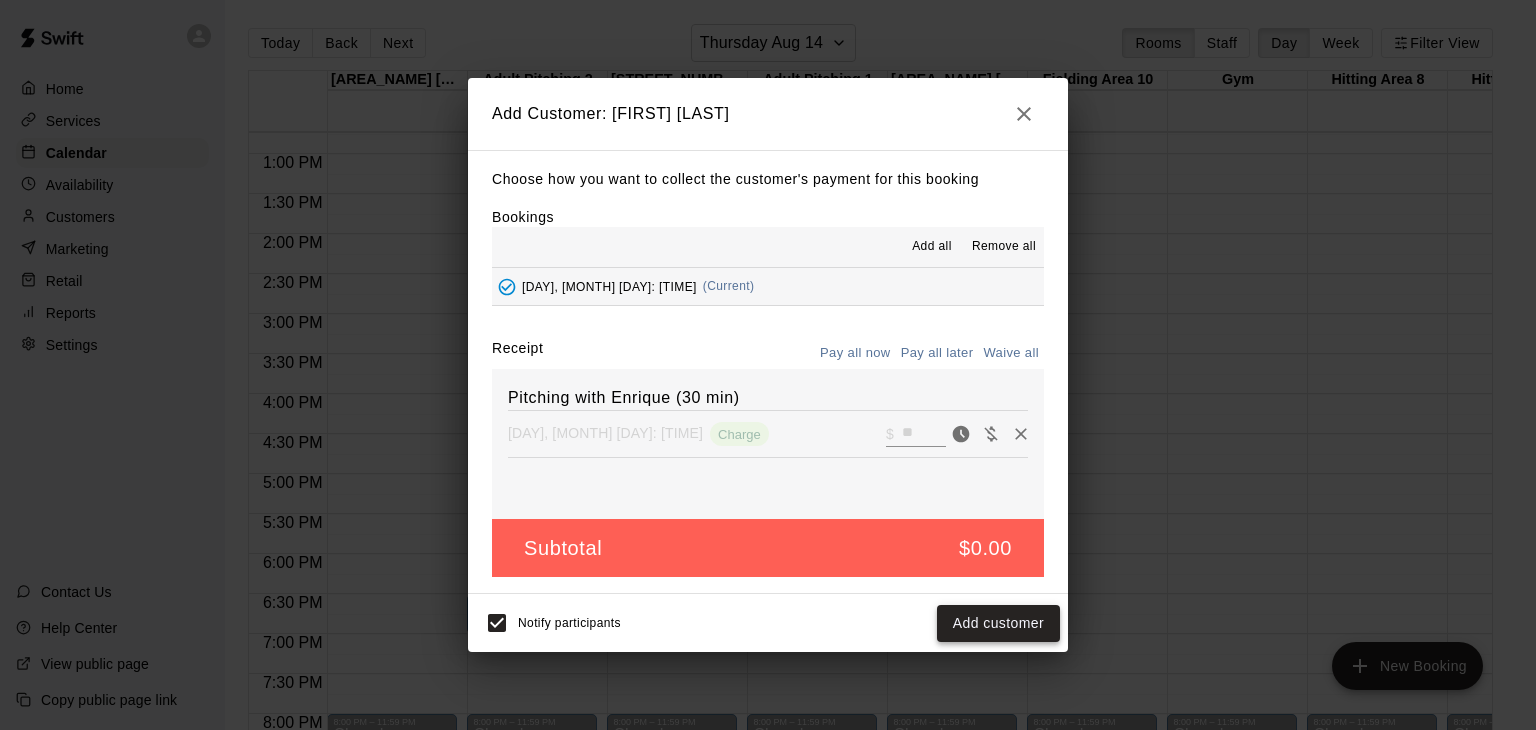 click on "Add customer" at bounding box center [998, 623] 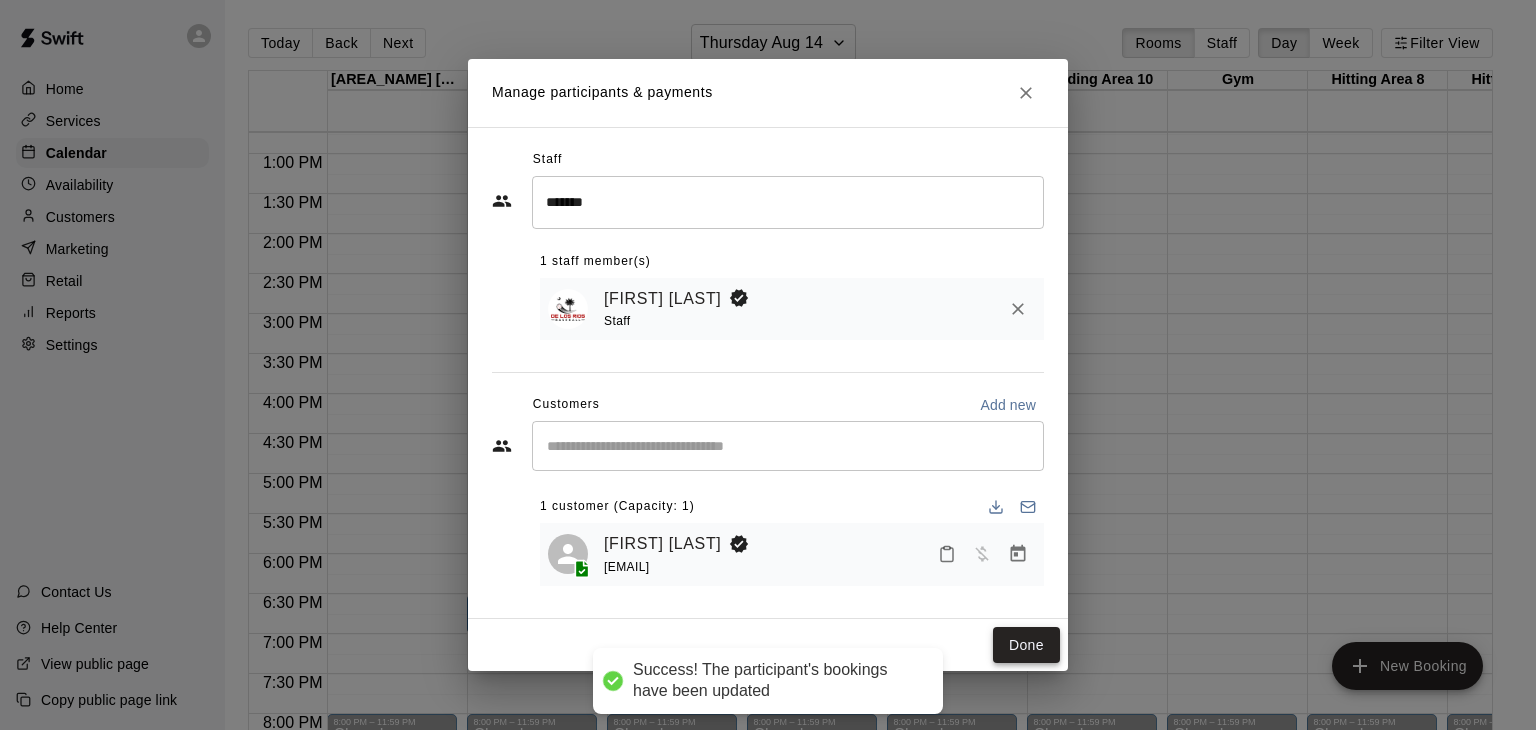 click on "Done" at bounding box center [1026, 645] 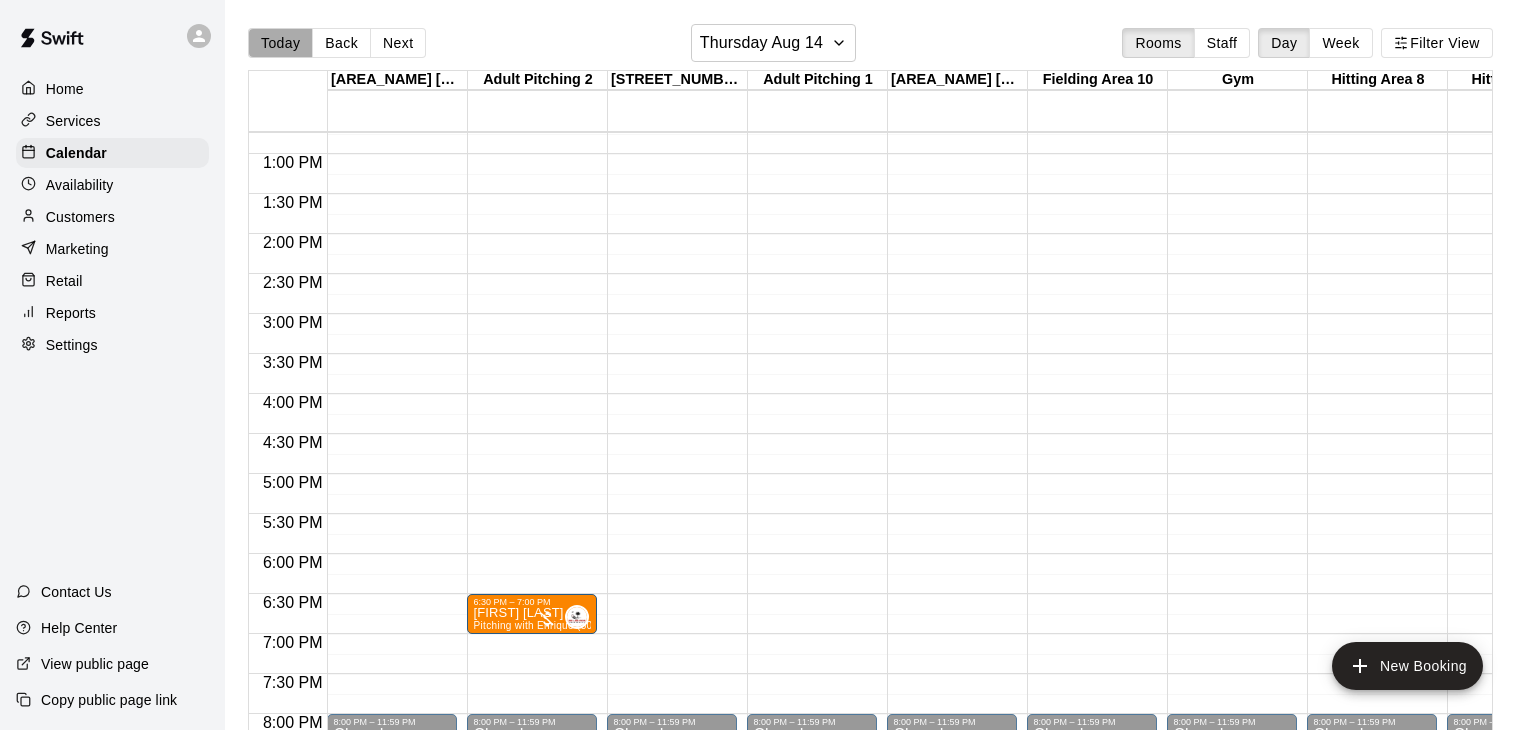 click on "Today" at bounding box center [280, 43] 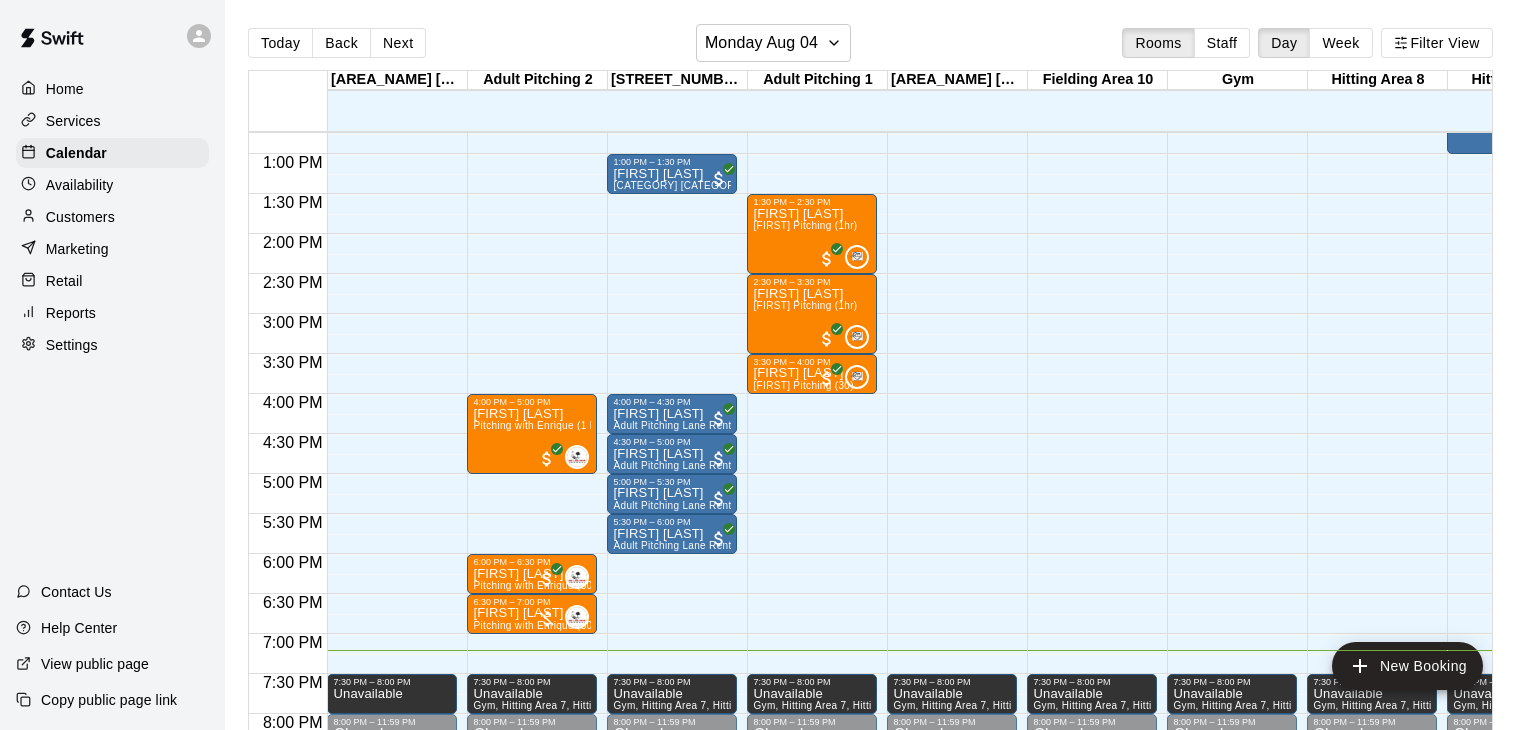 click on "[TIME] – [TIME] Closed [TIME] – [TIME] [FIRST] [LAST] Pitching with [FIRST] (1 hr) 0 [TIME] – [TIME] [FIRST] [LAST] Pitching with [FIRST] (30 min) 0 [TIME] – [TIME] [FIRST] [LAST] Pitching with [FIRST] (30 min) 0 [TIME] – [TIME] Unavailable Gym, Hitting Area 7, Hitting Area 8, Hitting Lane 4, Hitting Lane 5, Hitting Lane 6, Rapsodo Lane 3, Adult Pitching 2, Adult Pitching 1, Feilding Area 9, Fielding Area 10, Fielding Area 11 [TIME] – [TIME] Closed" at bounding box center [532, 74] 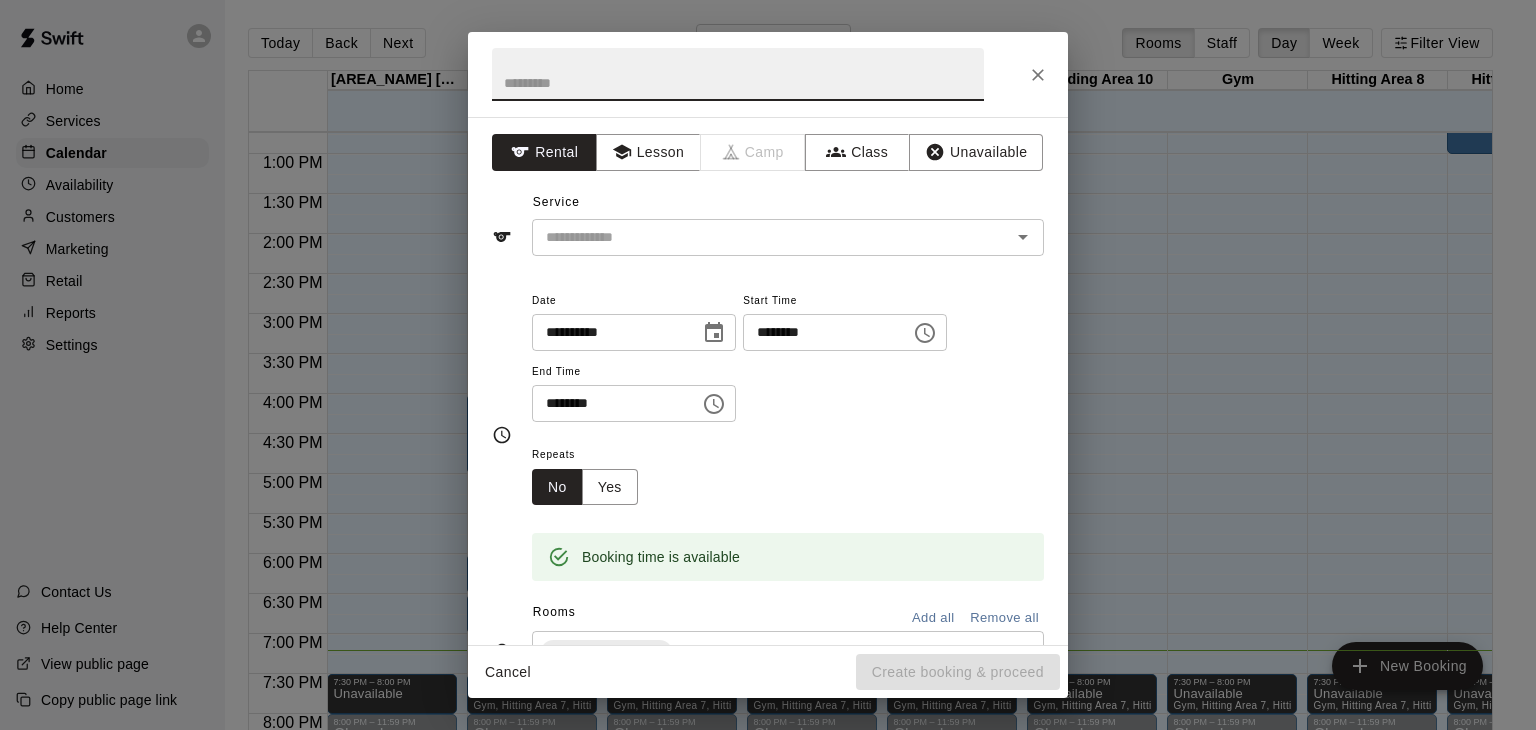 click 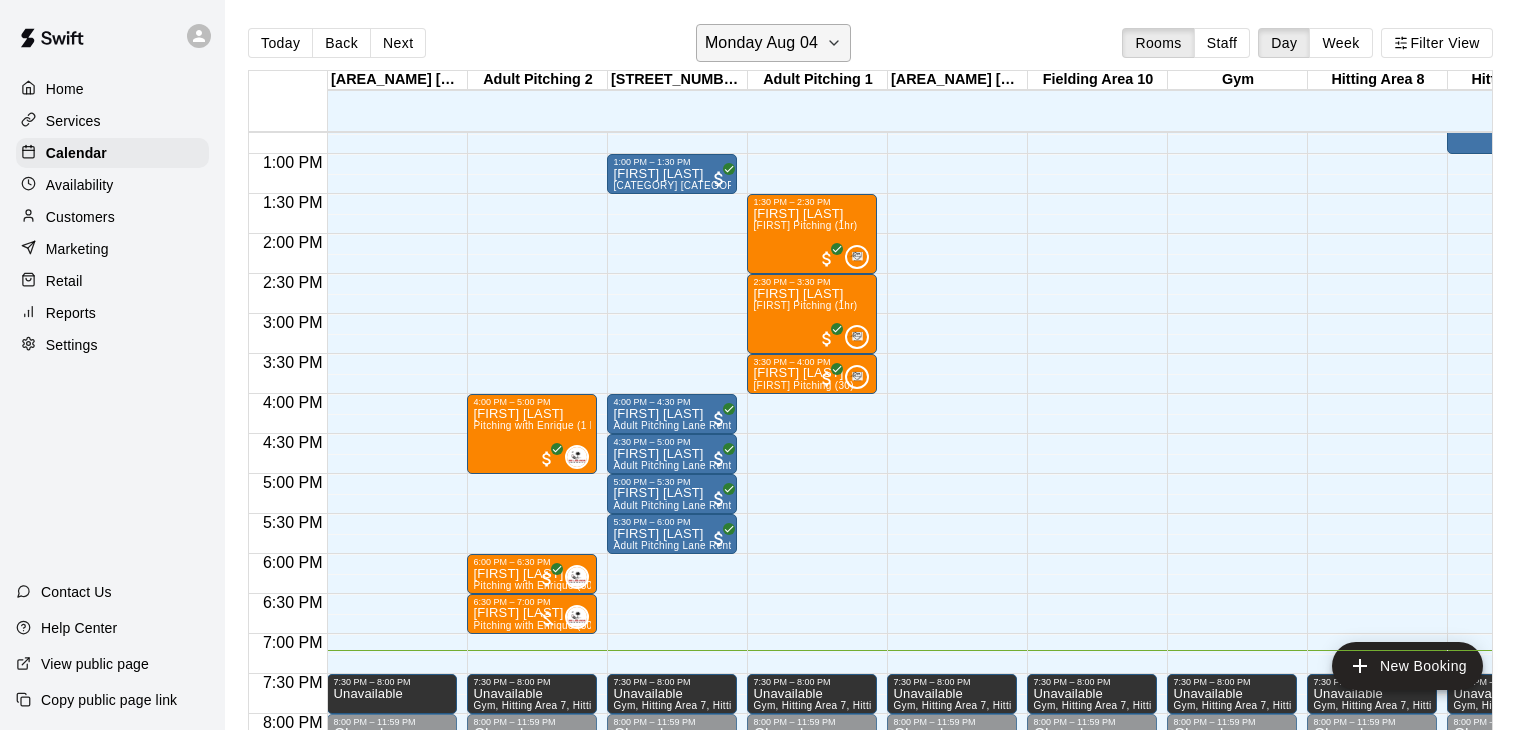 click on "Monday Aug 04" at bounding box center [773, 43] 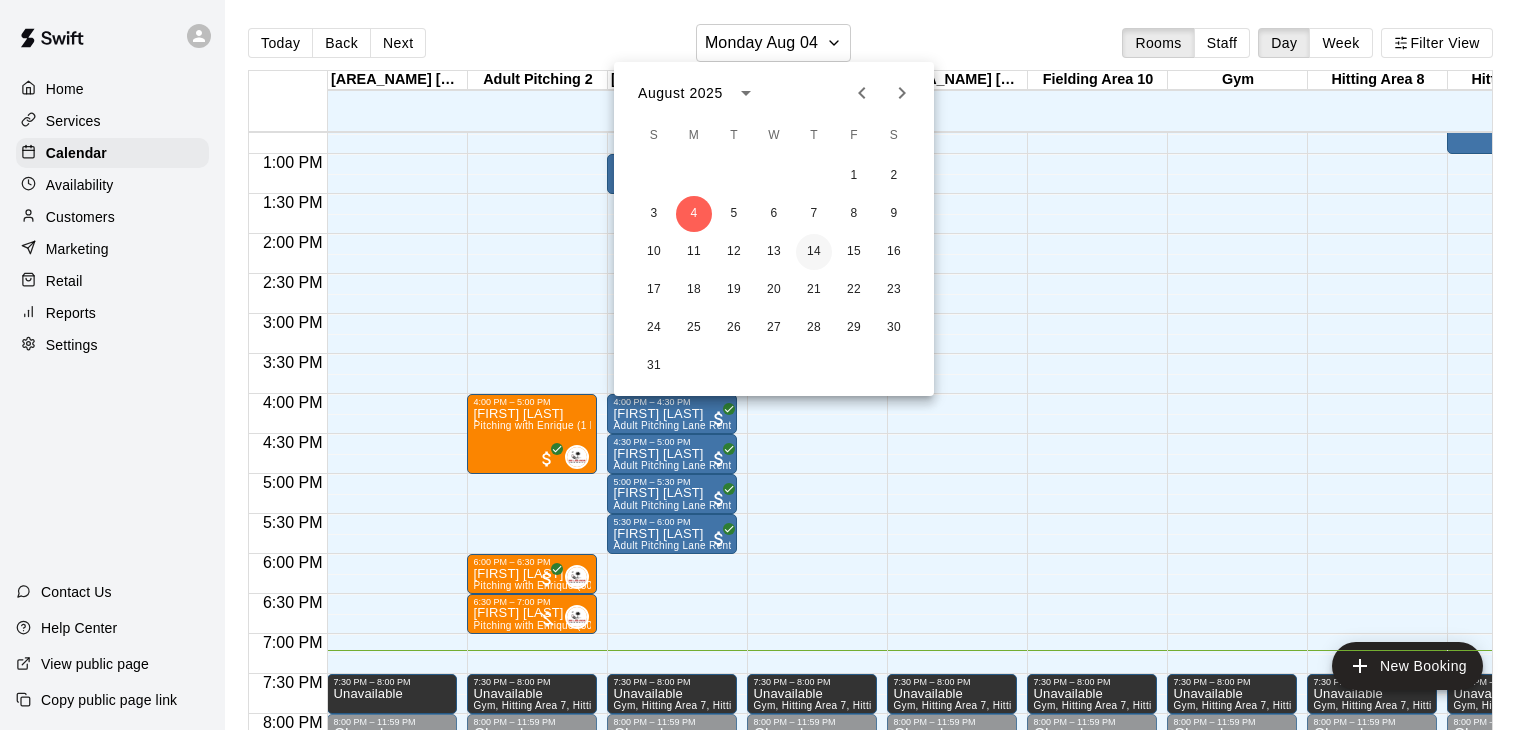 click on "14" at bounding box center [814, 252] 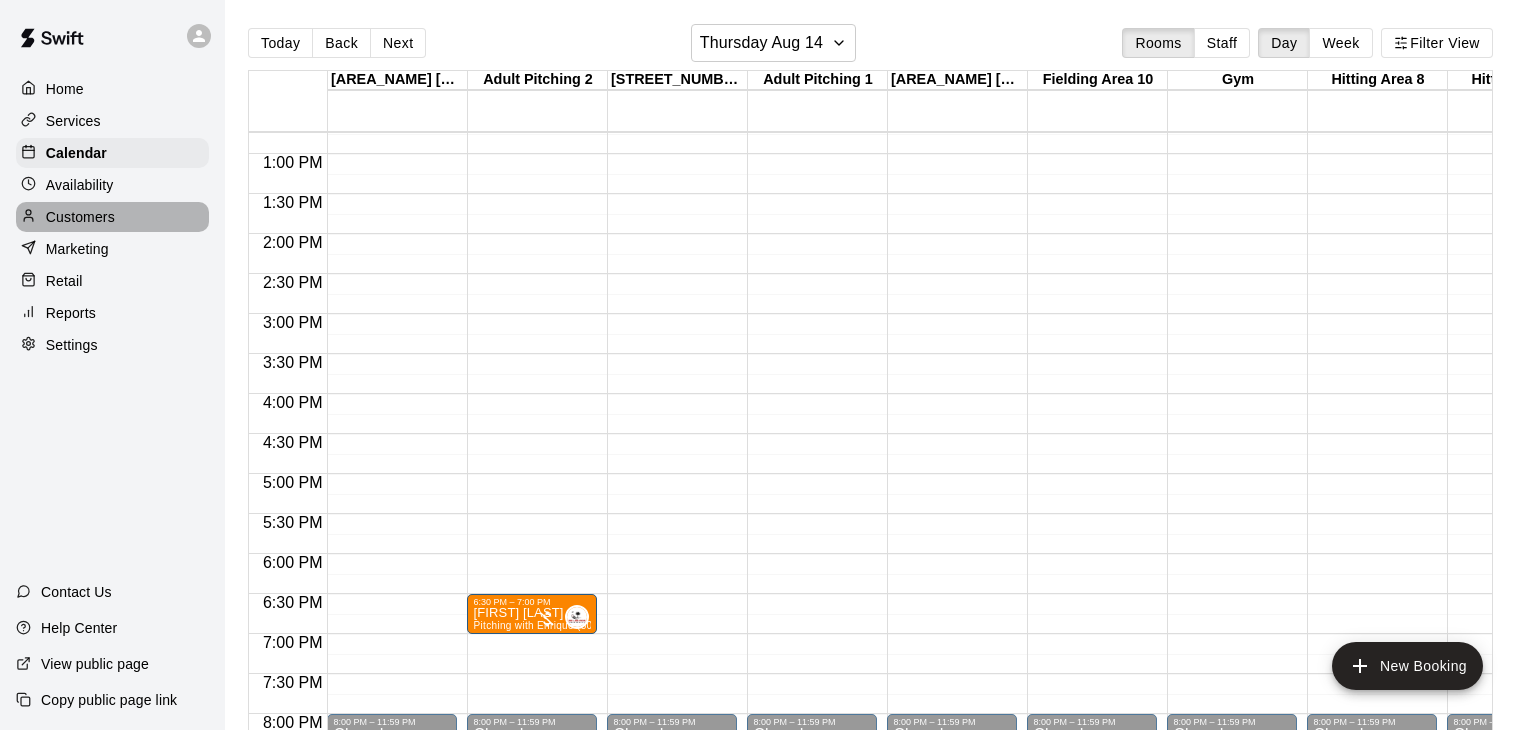 click on "Customers" at bounding box center (80, 217) 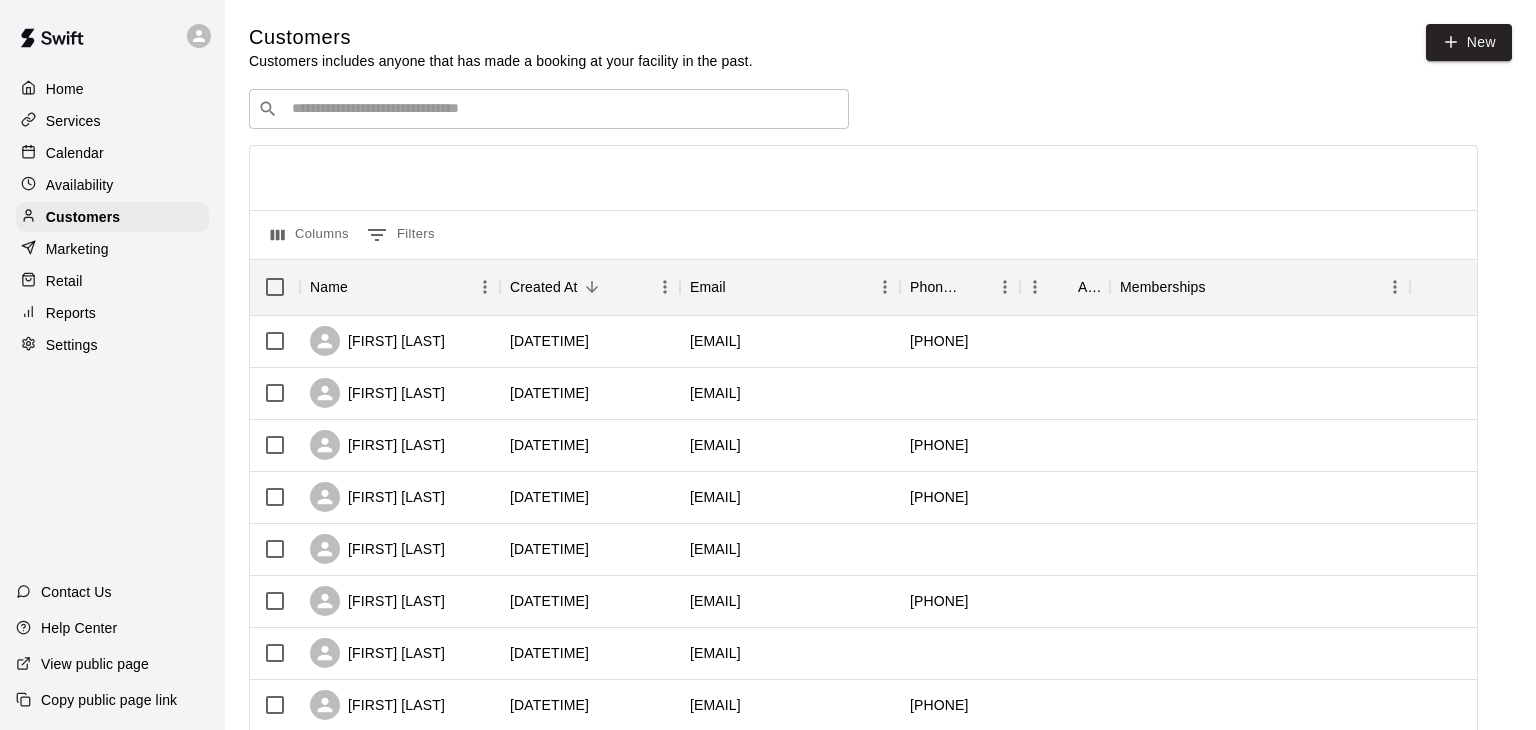 click at bounding box center [563, 109] 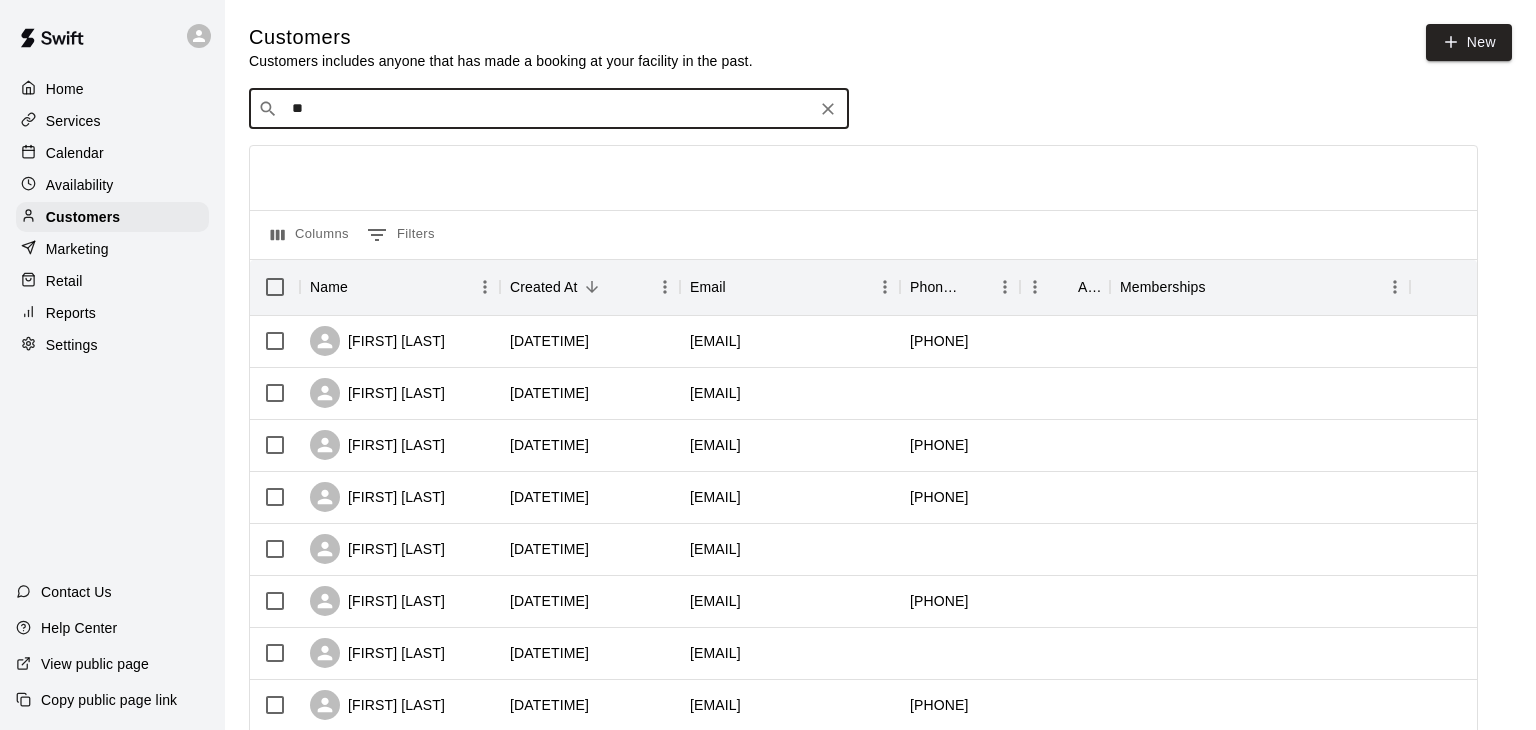 type on "***" 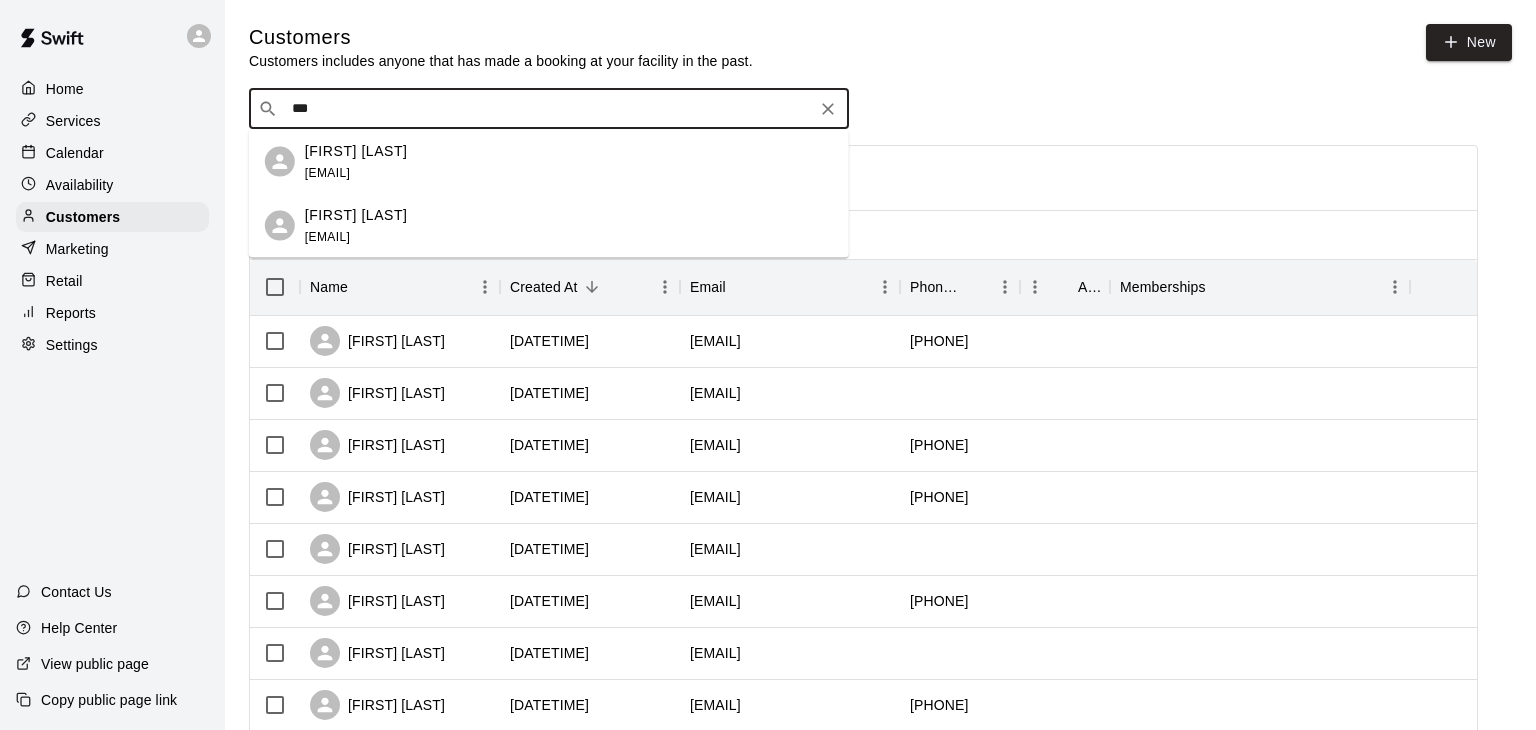click on "[EMAIL]" at bounding box center (327, 236) 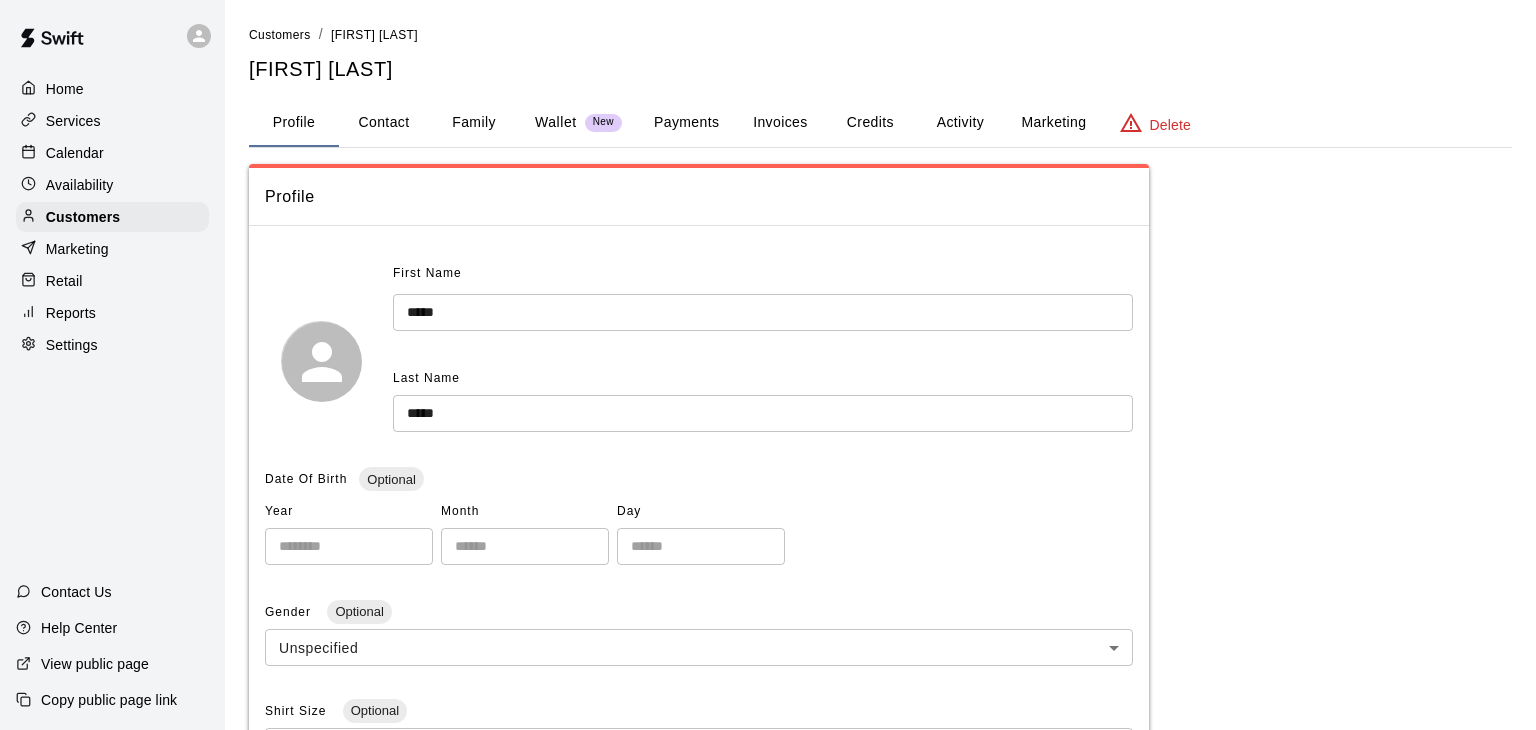 click on "Payments" at bounding box center [686, 123] 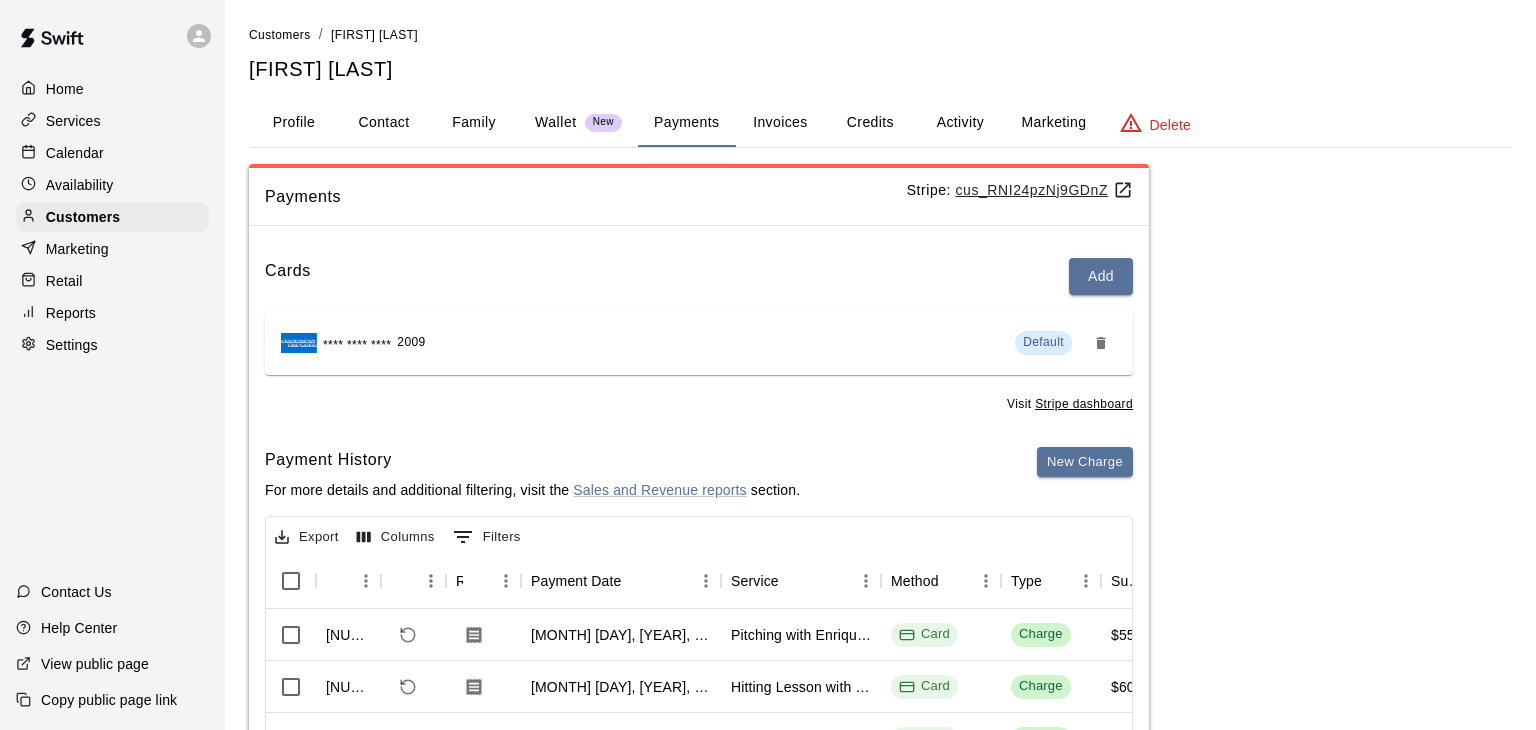 click 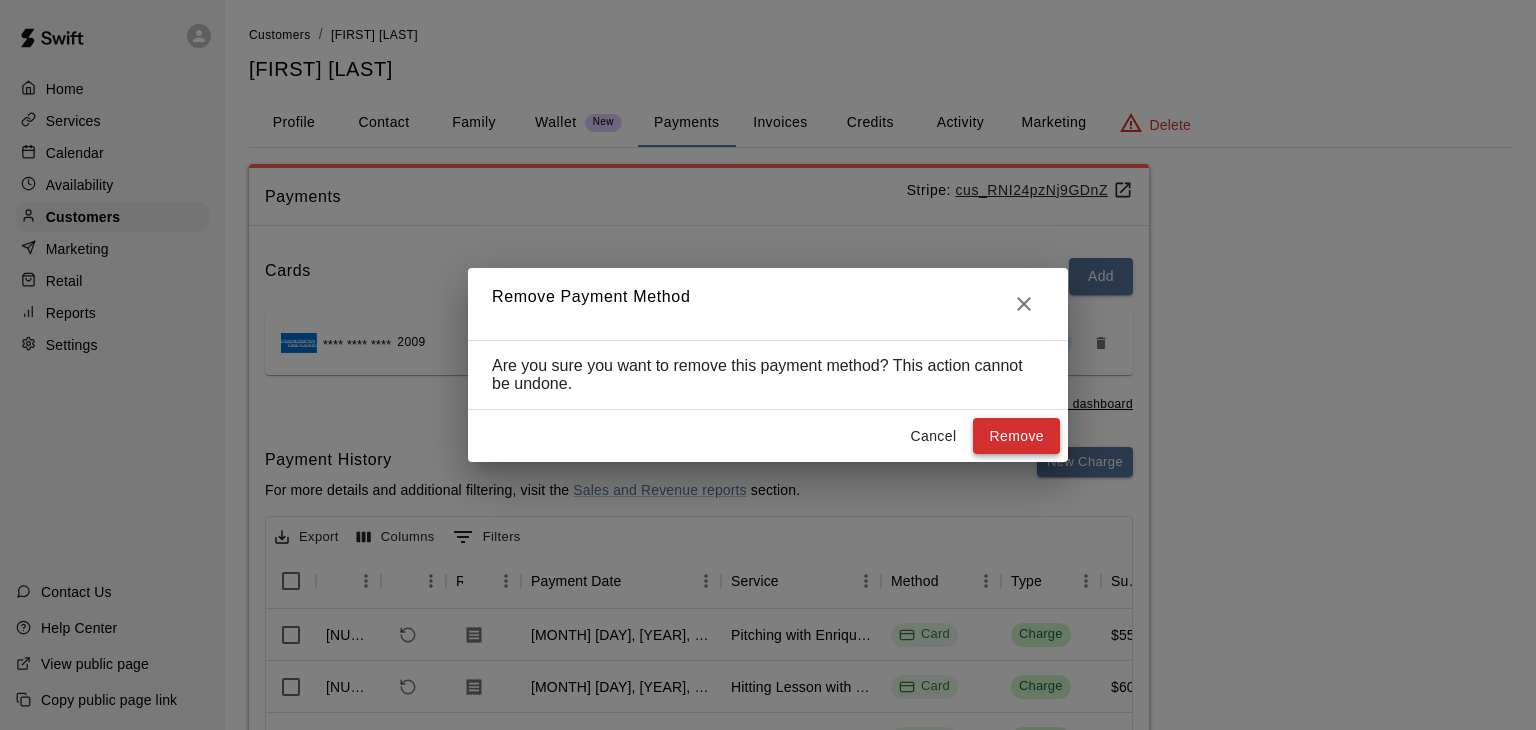 click on "Remove" at bounding box center [1016, 436] 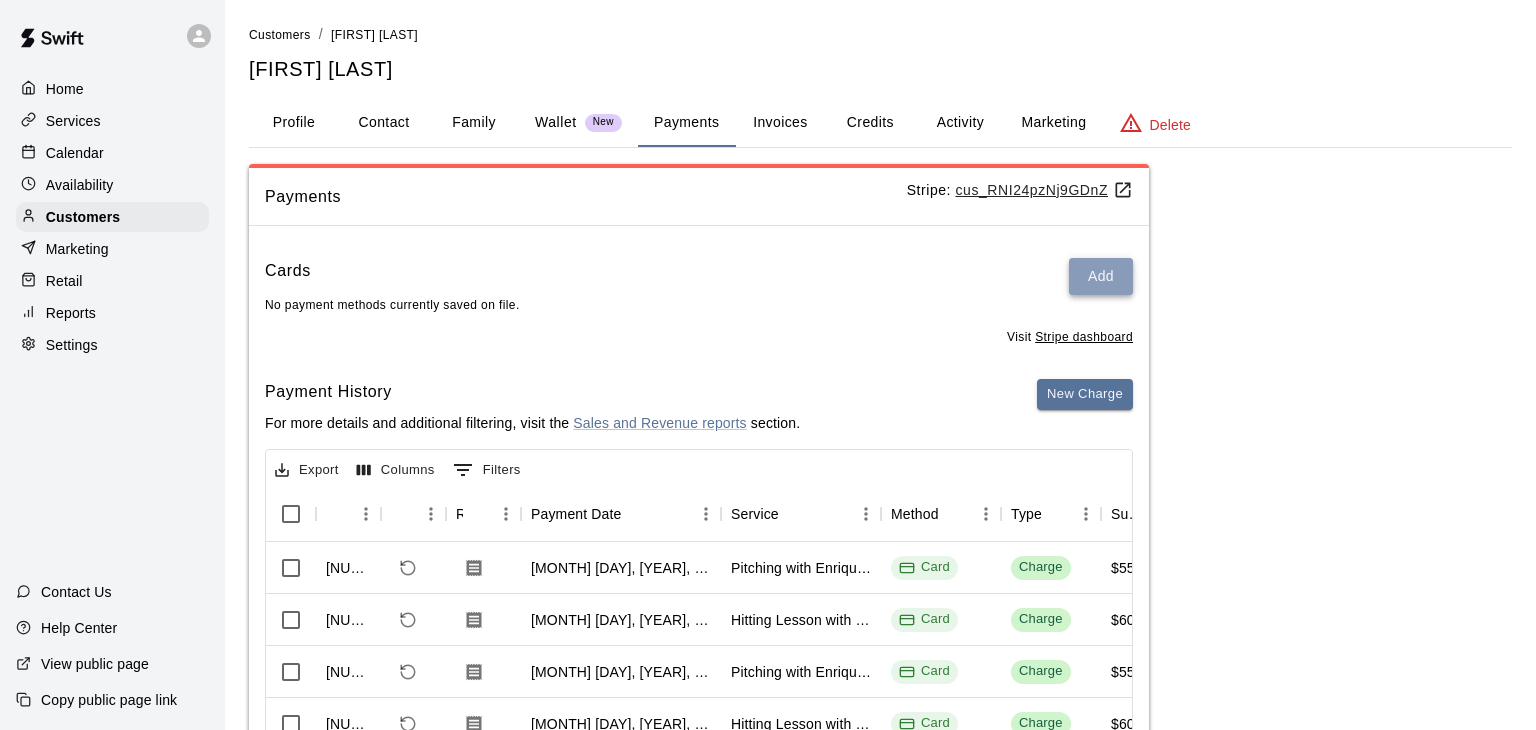 click on "Add" at bounding box center [1101, 276] 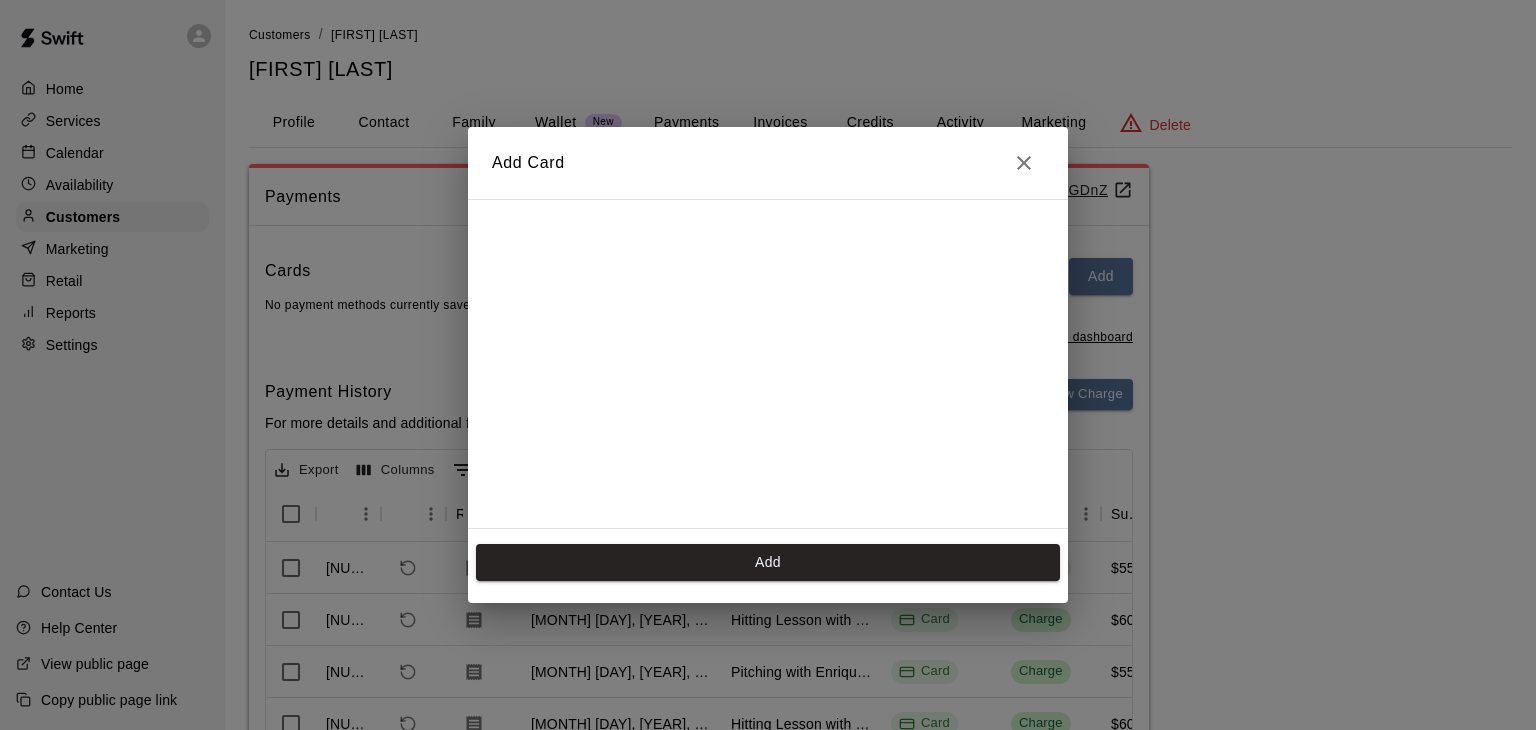 click 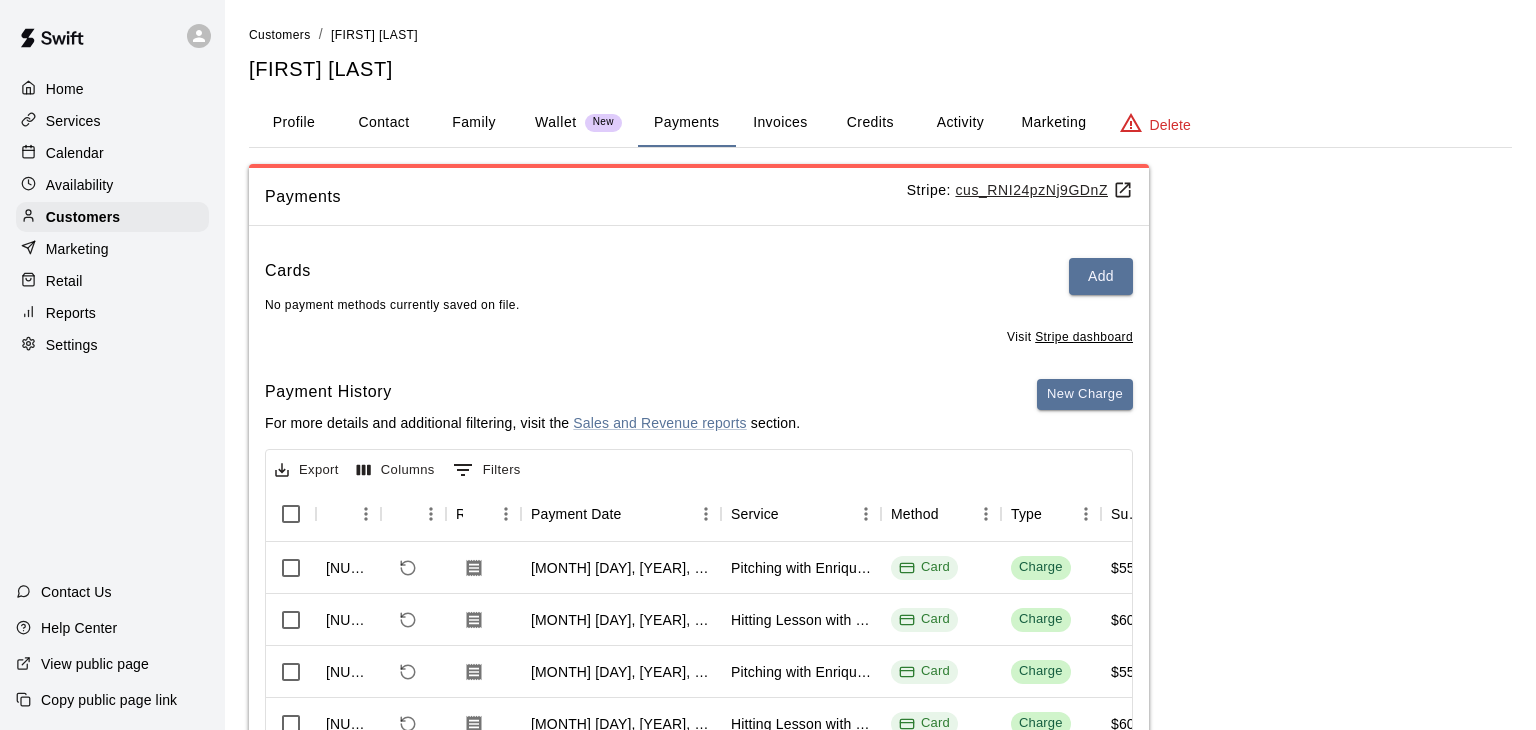 click on "Home" at bounding box center [65, 89] 